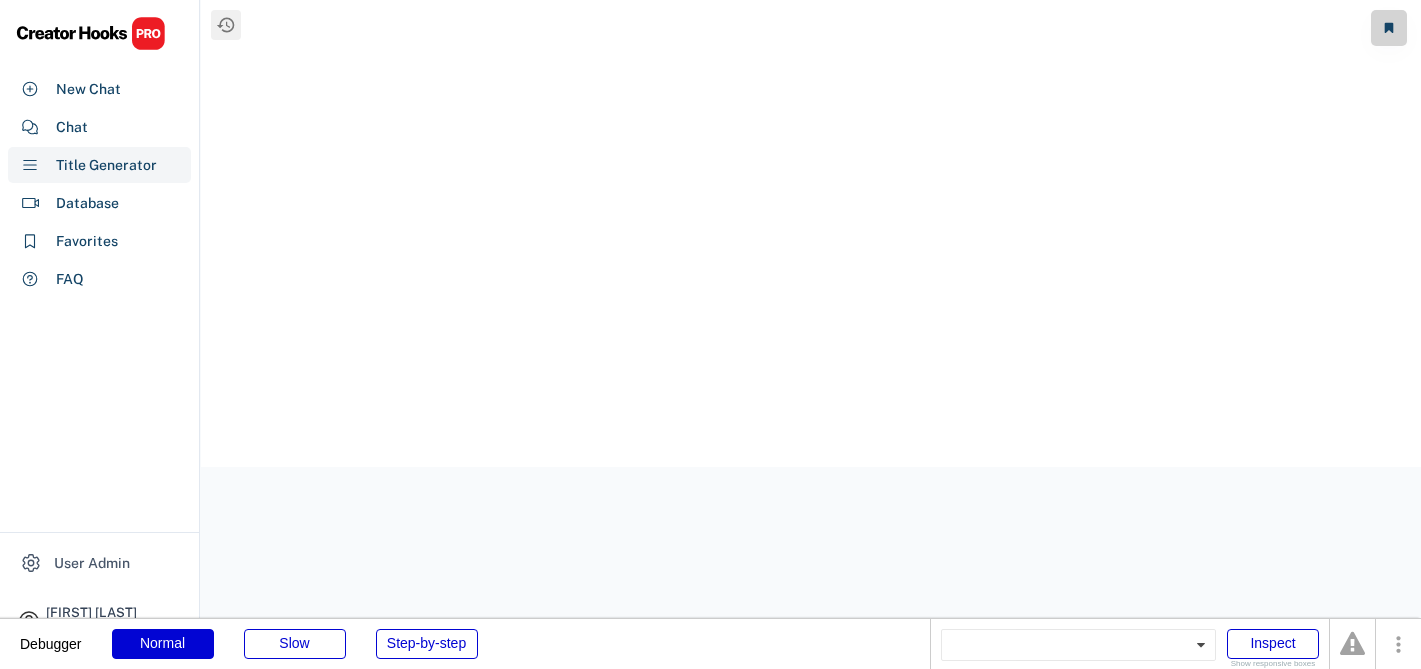 scroll, scrollTop: 0, scrollLeft: 0, axis: both 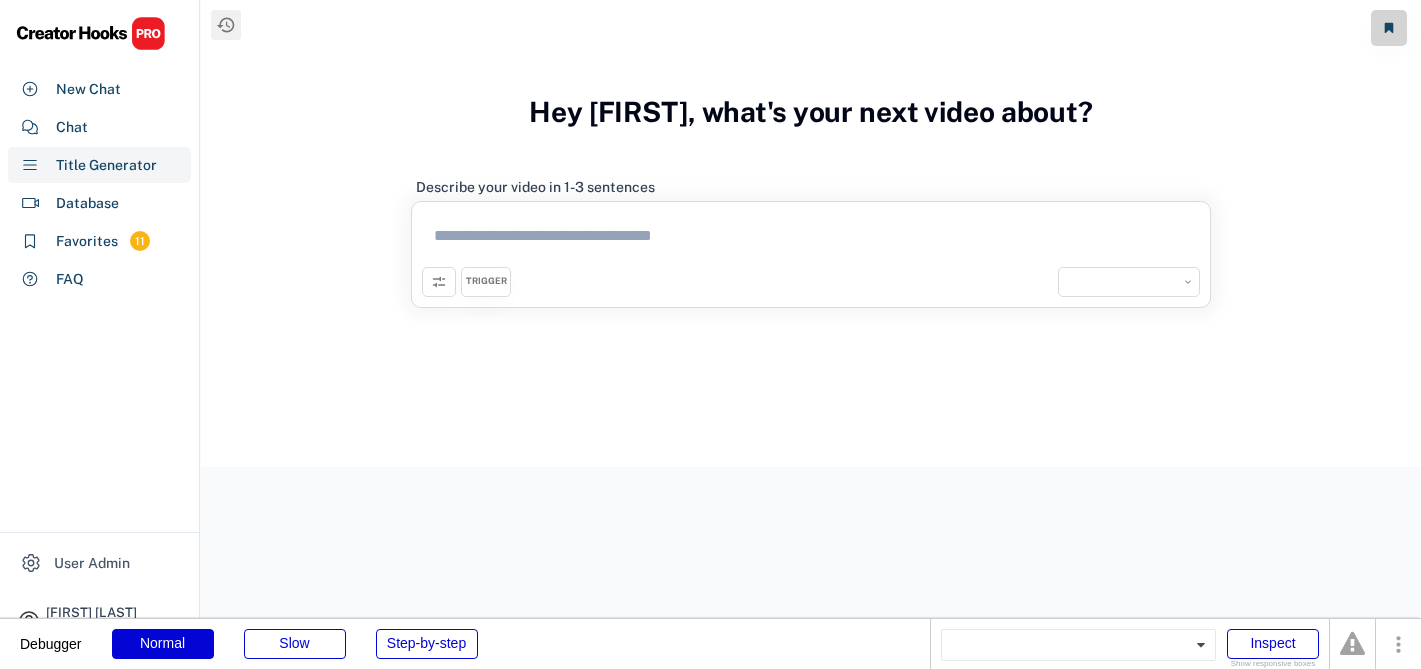 select on "**********" 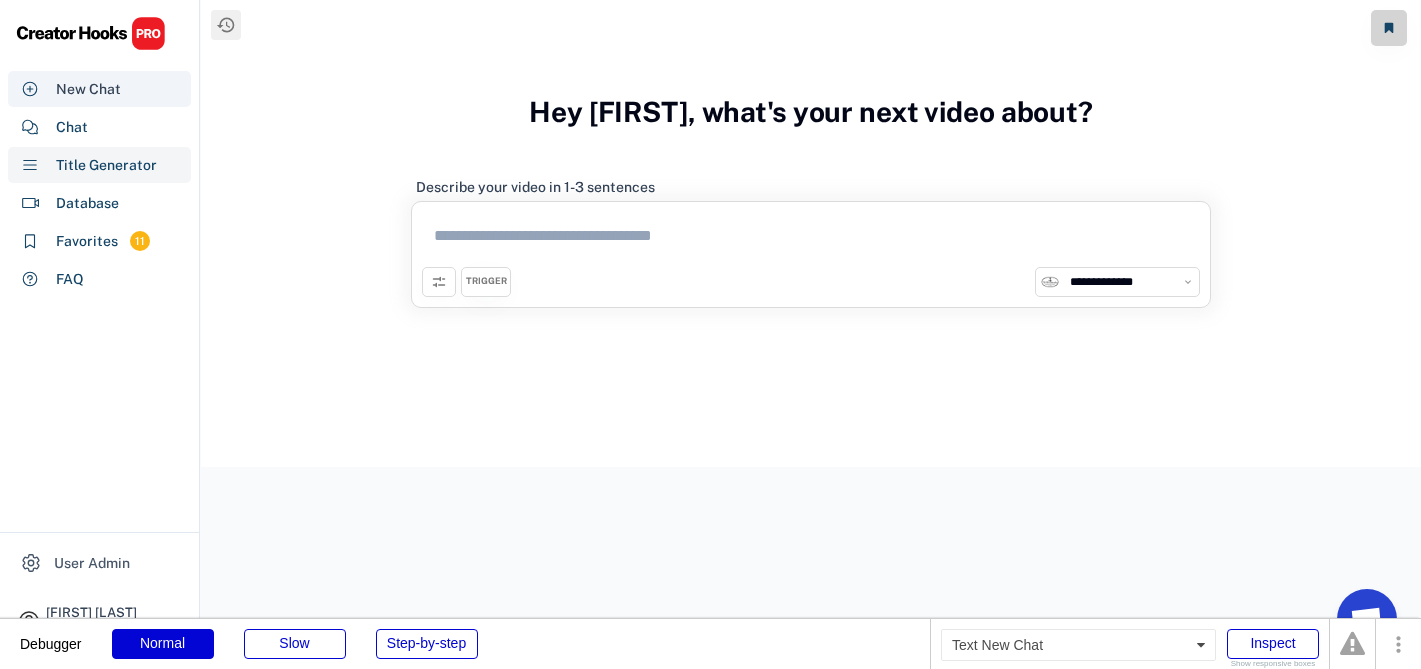 click on "New Chat" at bounding box center [88, 89] 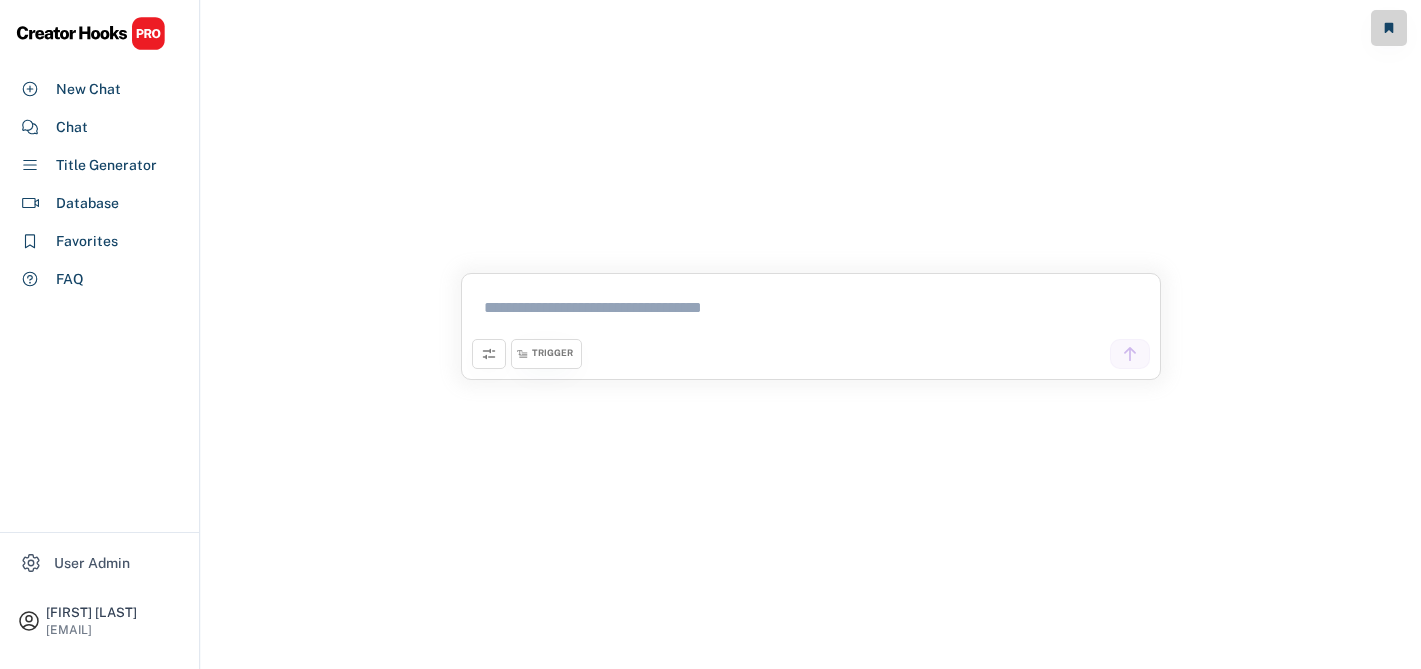 scroll, scrollTop: 0, scrollLeft: 0, axis: both 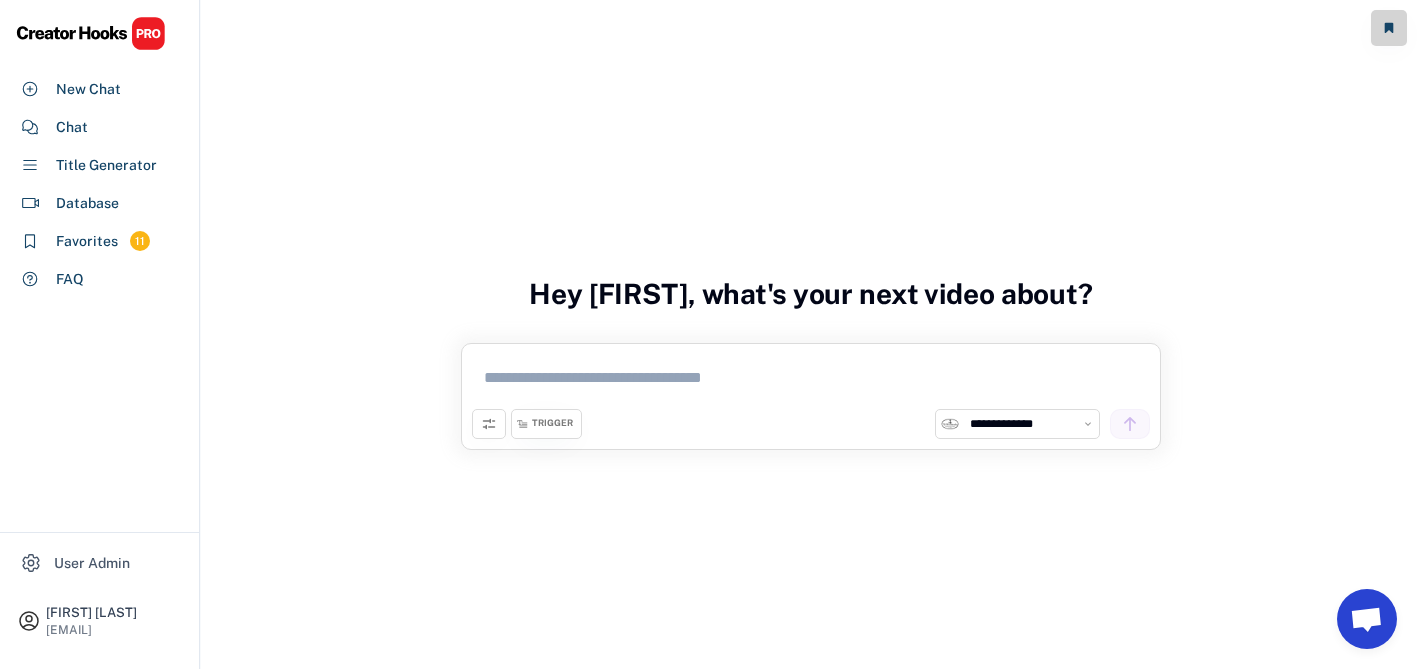 click on "**********" at bounding box center (1029, 424) 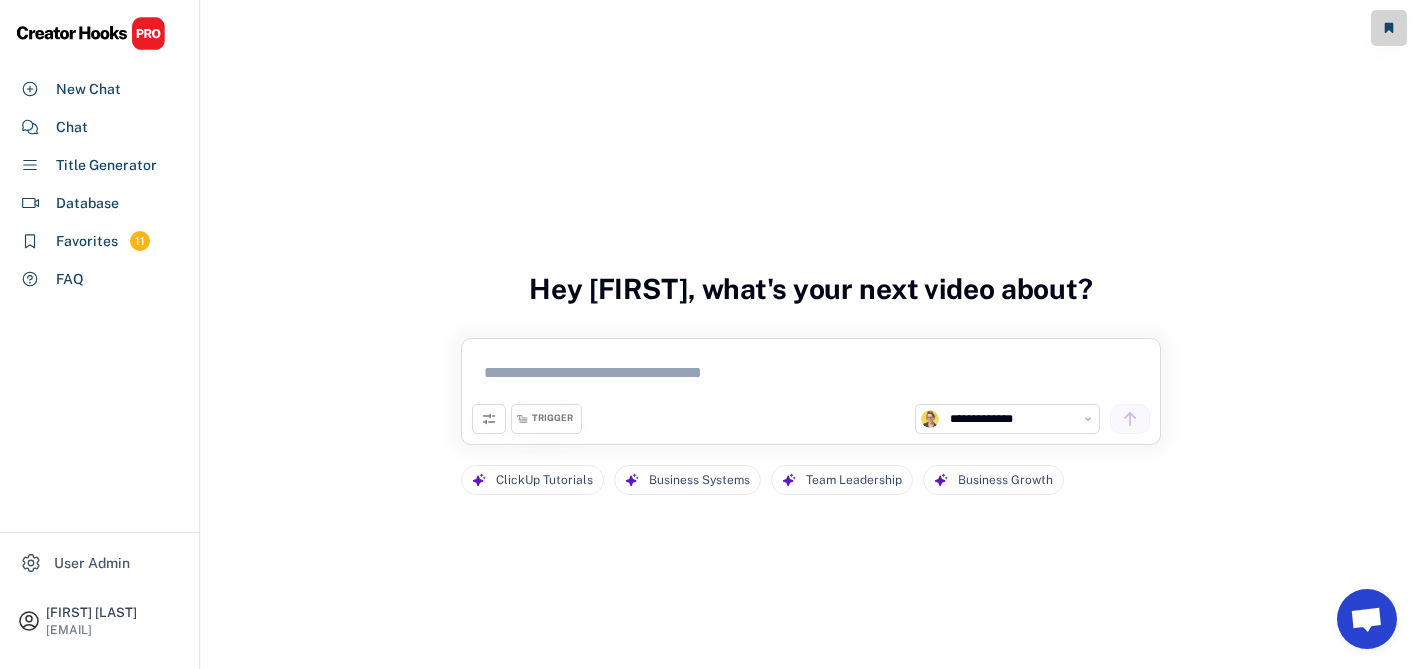 click at bounding box center (811, 376) 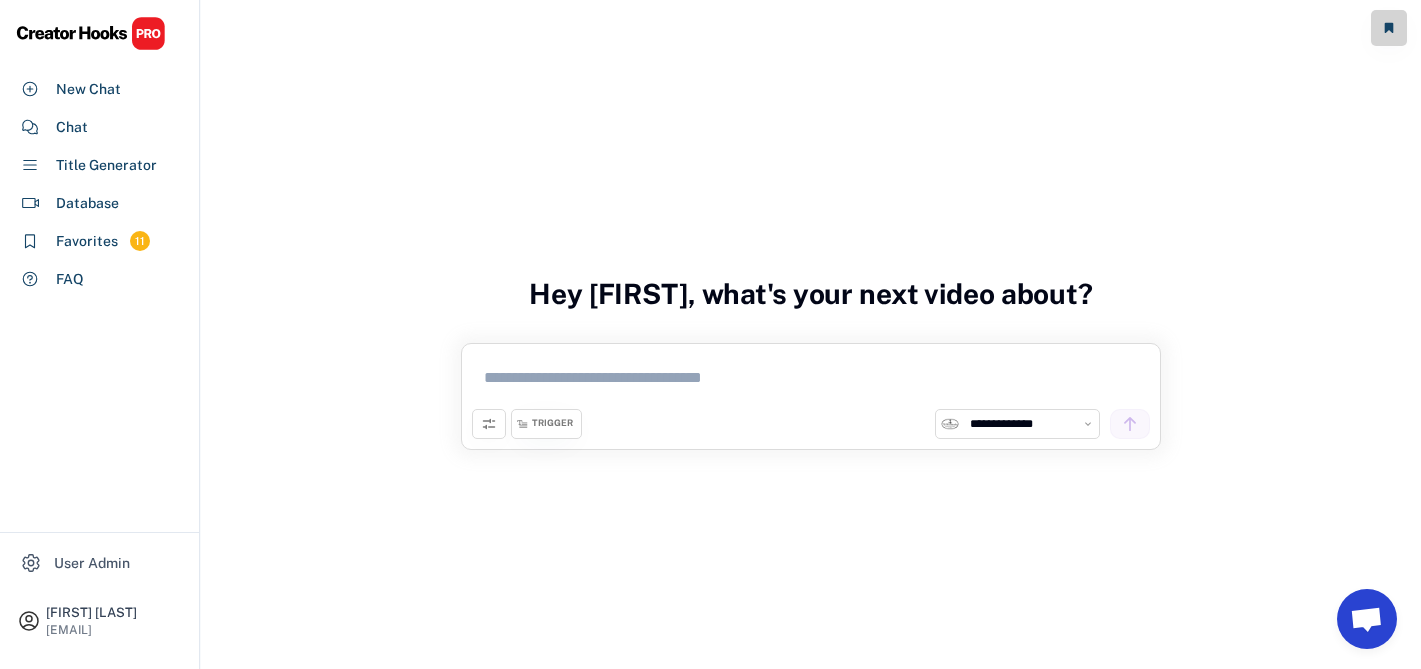 click on "**********" at bounding box center (1029, 424) 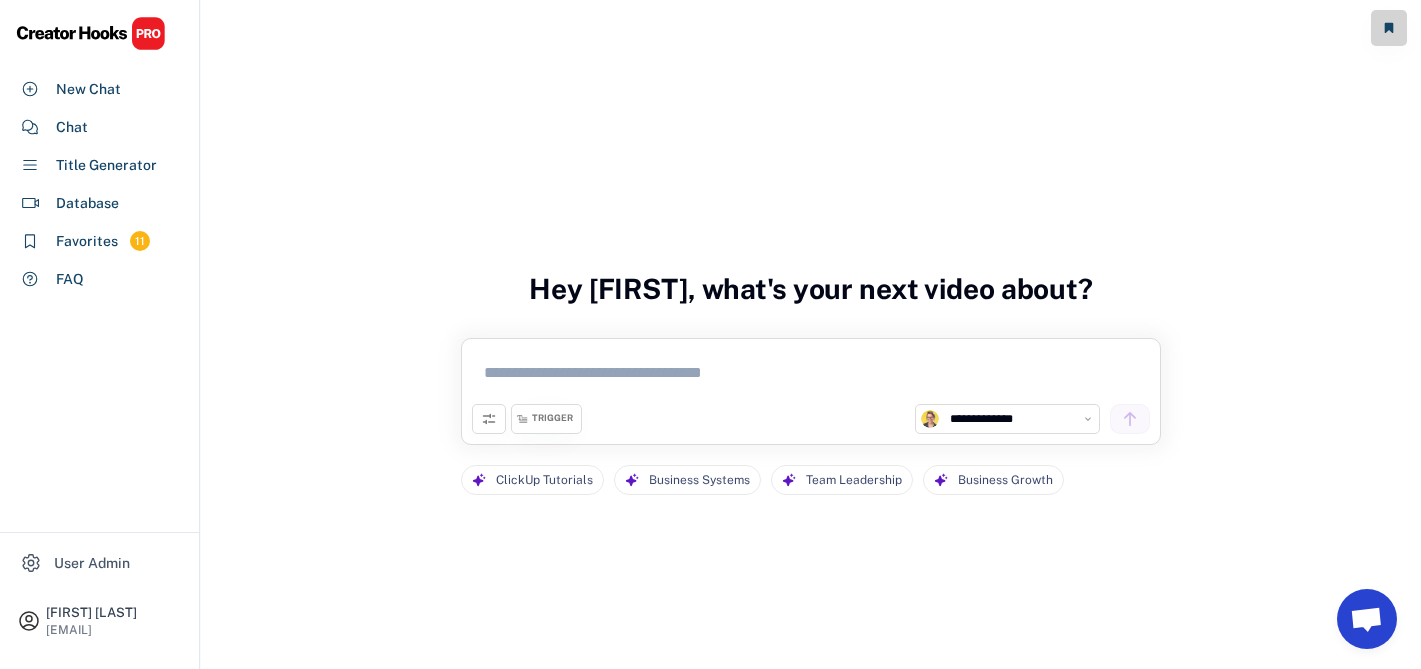click at bounding box center (811, 376) 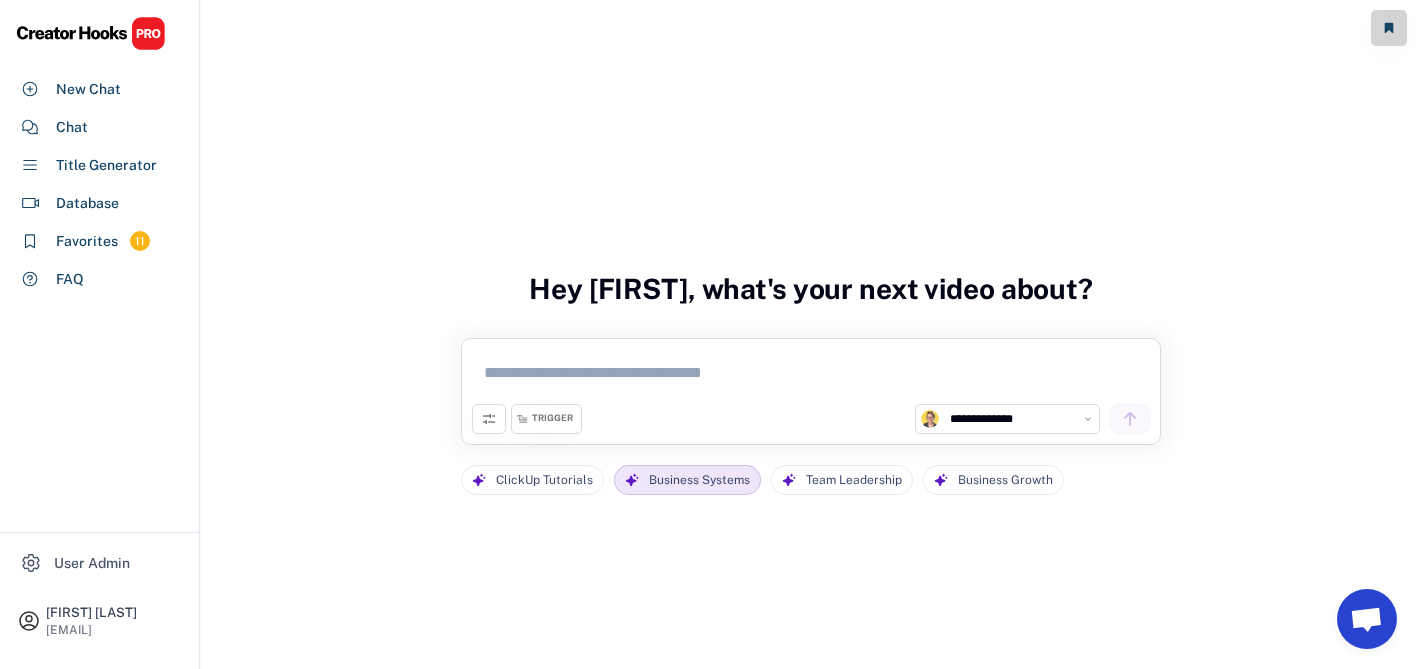 click on "Business Systems" at bounding box center (699, 480) 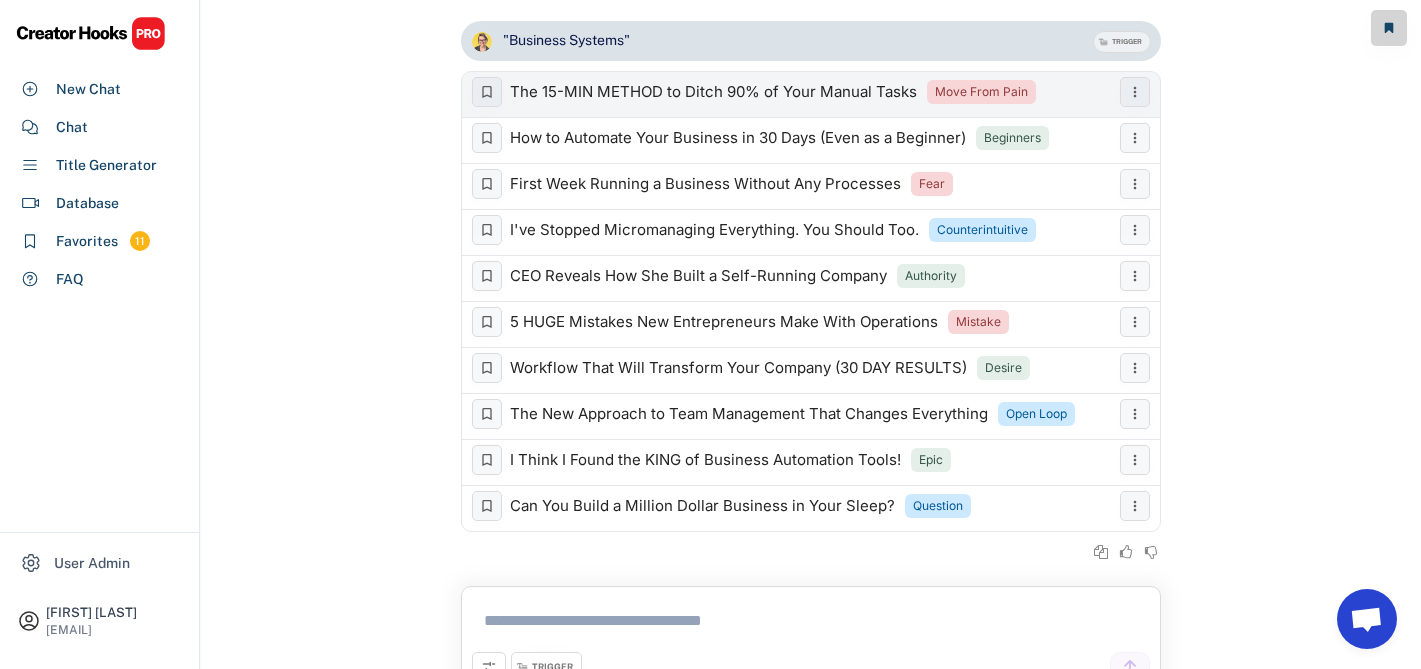 scroll, scrollTop: 20, scrollLeft: 0, axis: vertical 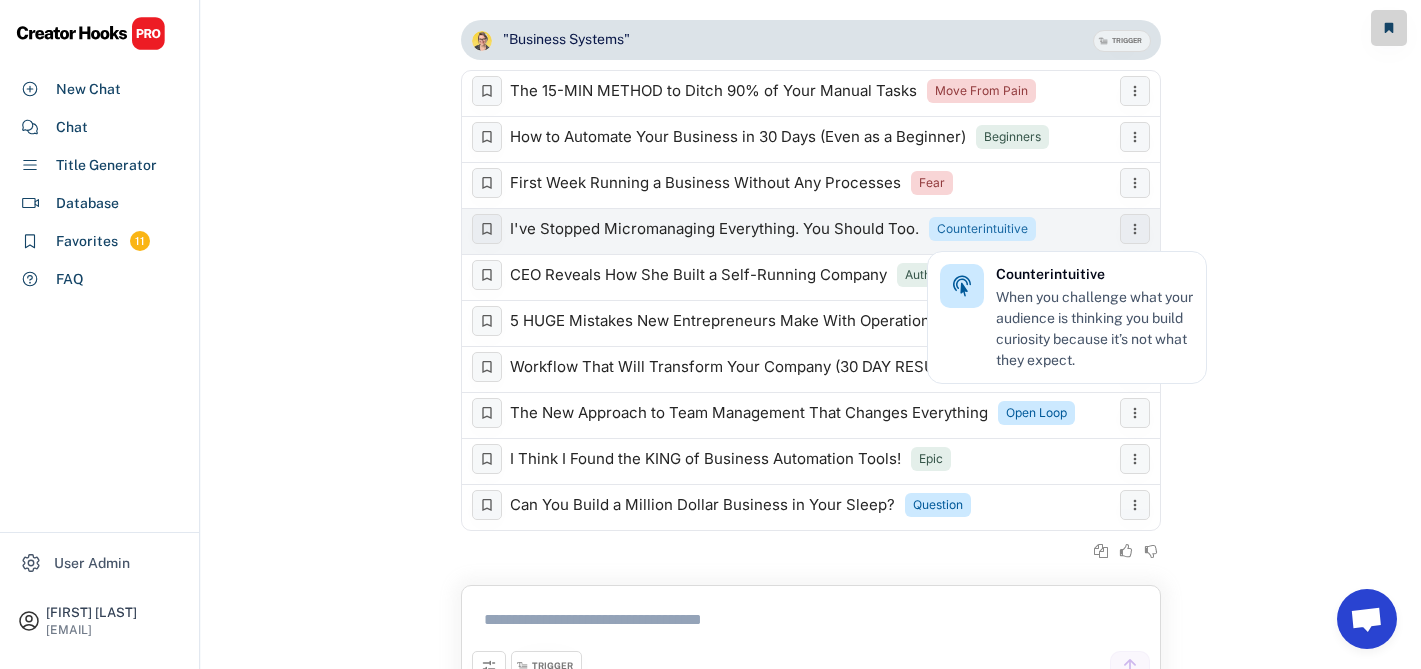 click on "Counterintuitive" at bounding box center (982, 229) 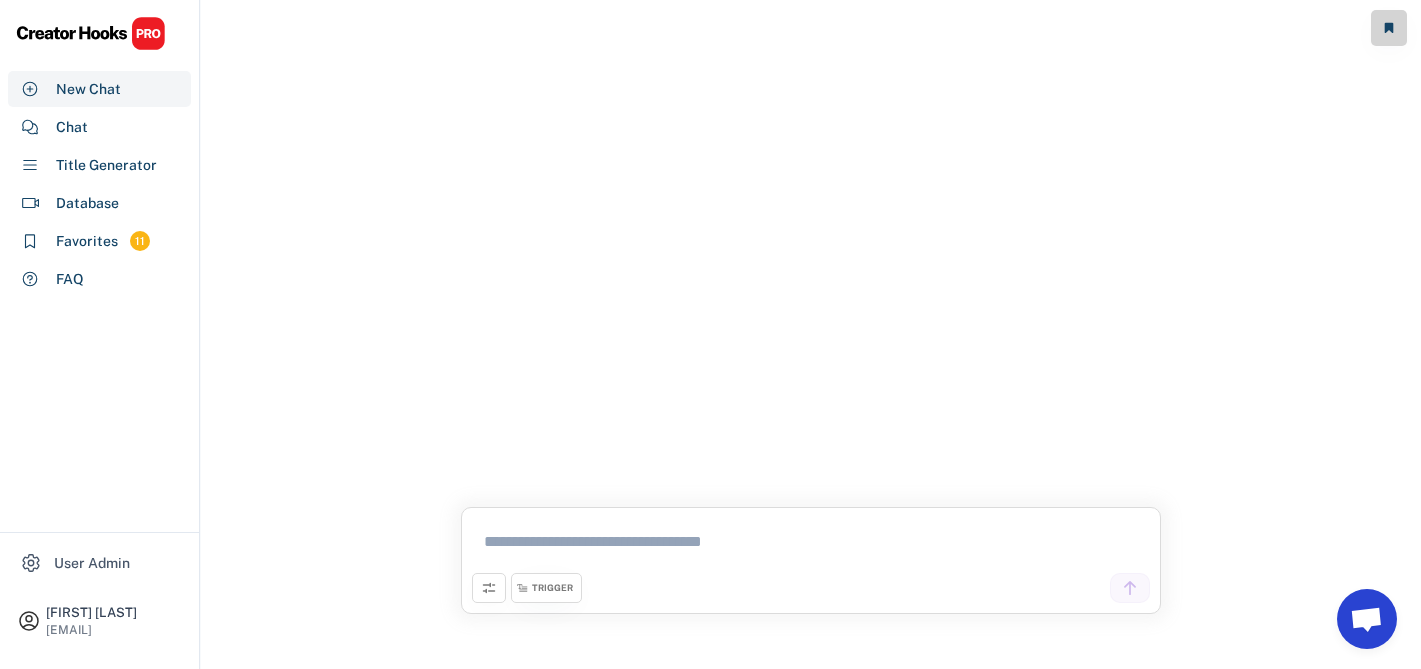 scroll, scrollTop: 0, scrollLeft: 0, axis: both 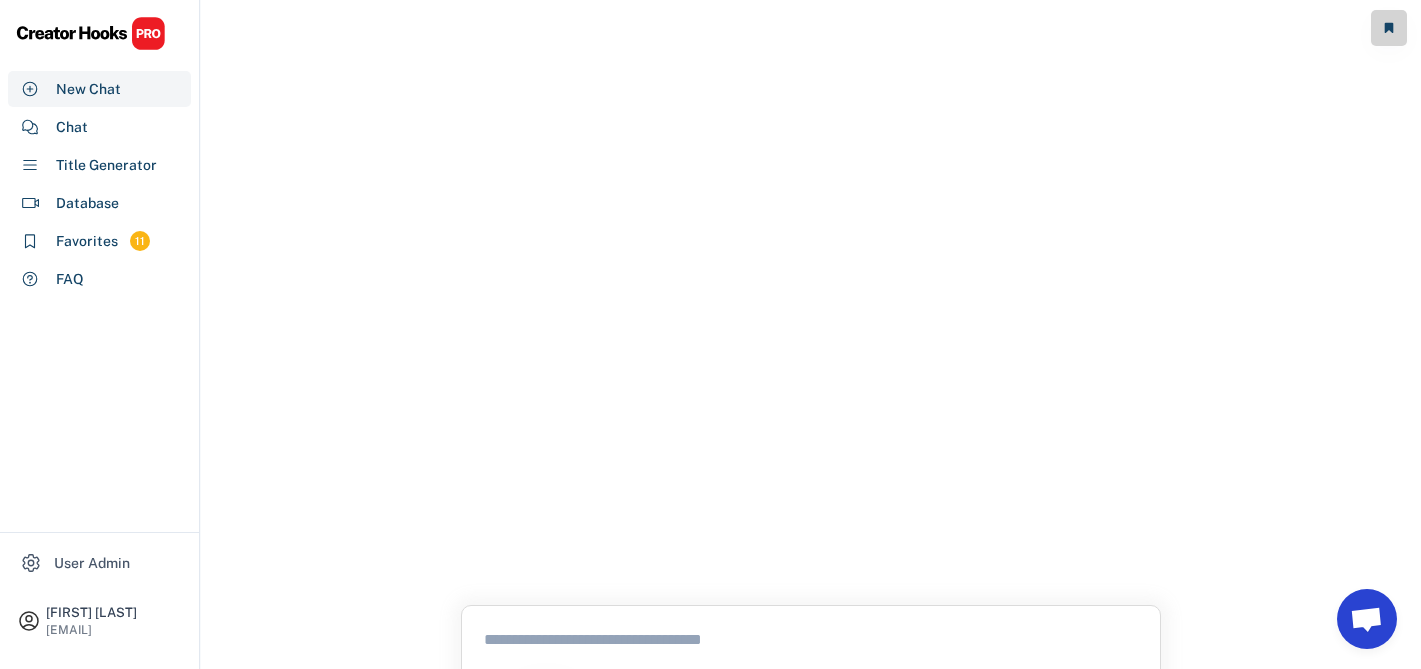 click on ""Business Systems" TRIGGER The 15-MIN METHOD to Ditch 90% of Your Manual Tasks Move From Pain How to Automate Your Business in 30 Days (Even as a Beginner) Beginners First Week Running a Business Without Any Processes Fear I've Stopped Micromanaging Everything. You Should Too. Counterintuitive CEO Reveals How She Built a Self-Running Company Authority 5 HUGE Mistakes New Entrepreneurs Make With Operations Mistake Workflow That Will Transform Your Company (30 DAY RESULTS) Desire The New Approach to Team Management That Changes Everything Open Loop I Think I Found the KING of Business Automation Tools! Epic Can You Build a Million Dollar Business in Your Sleep? Question Hey Jake, what's your next video about?" 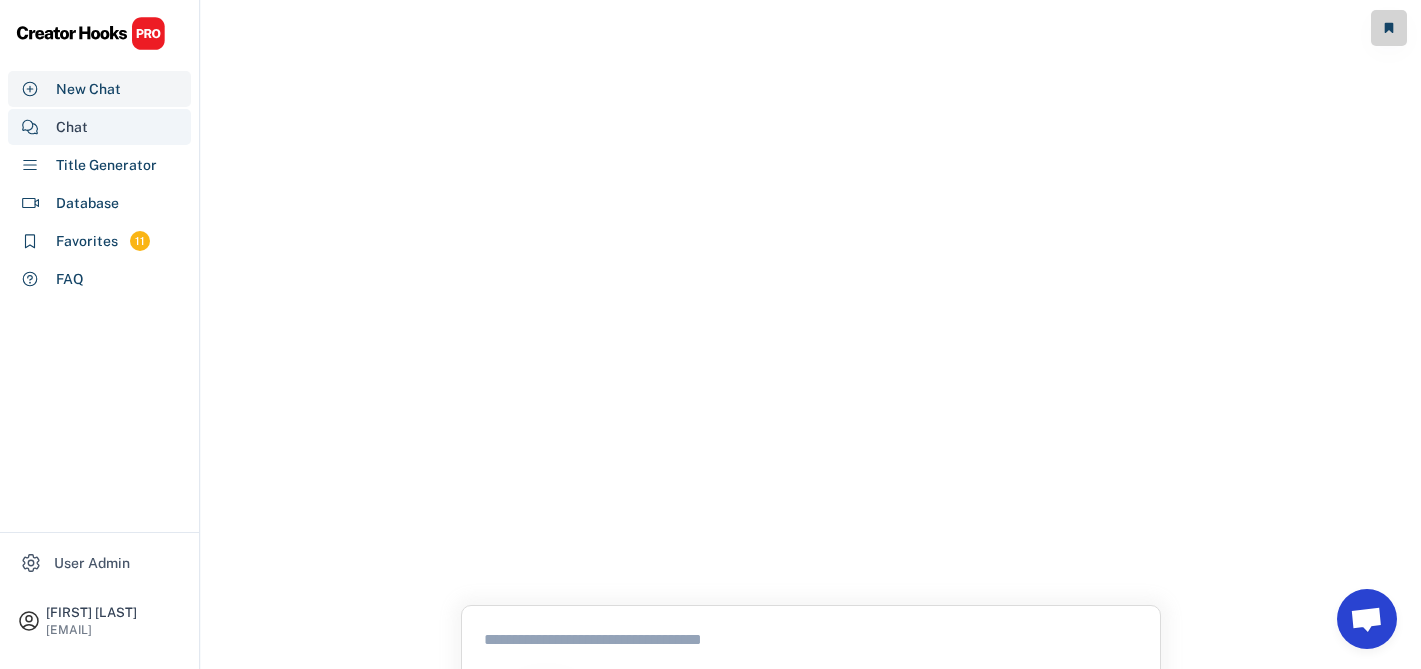 click on "Chat" at bounding box center [99, 127] 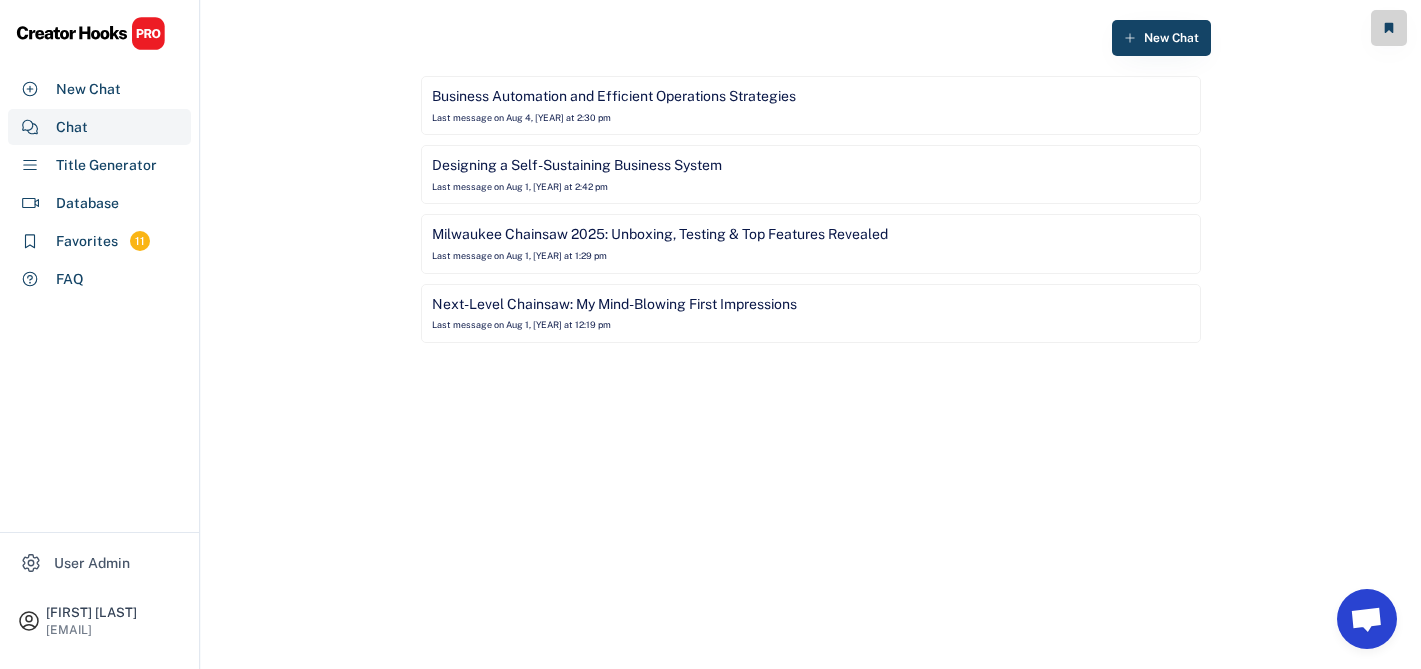 click on "Last message on Aug 4, 2025 at 2:30 pm" at bounding box center (521, 118) 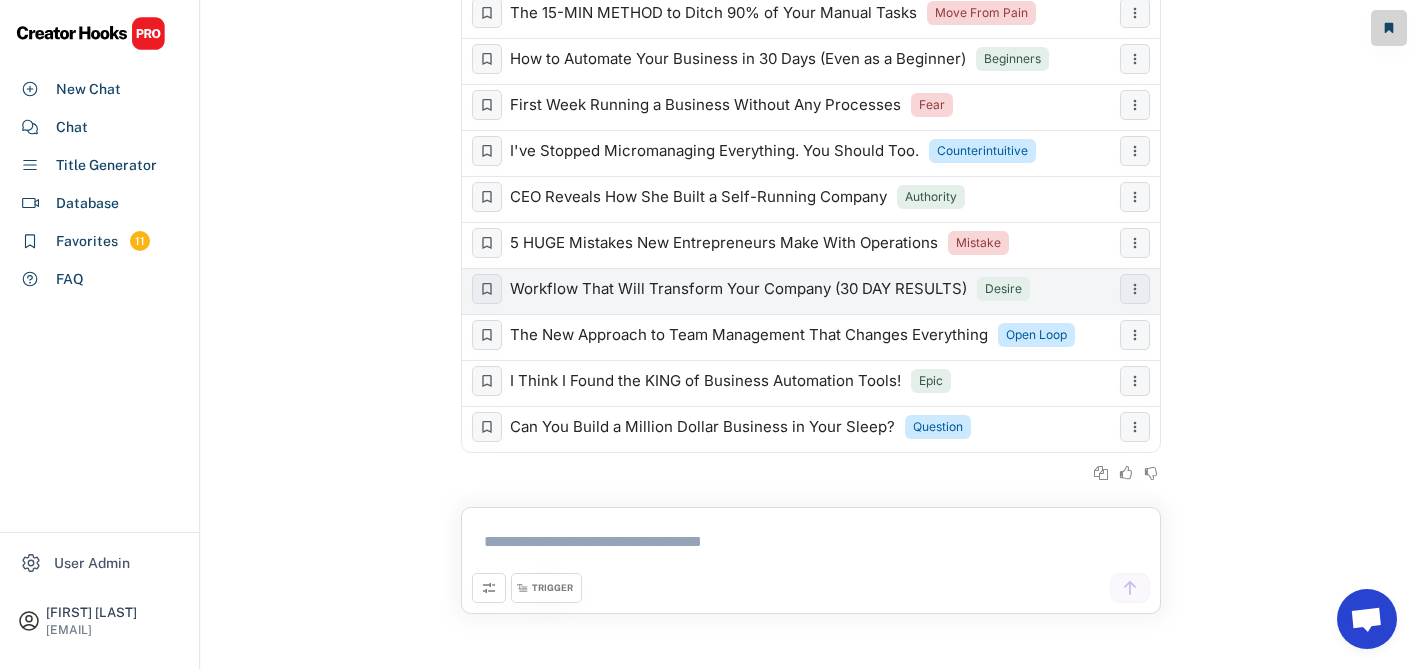scroll, scrollTop: 0, scrollLeft: 0, axis: both 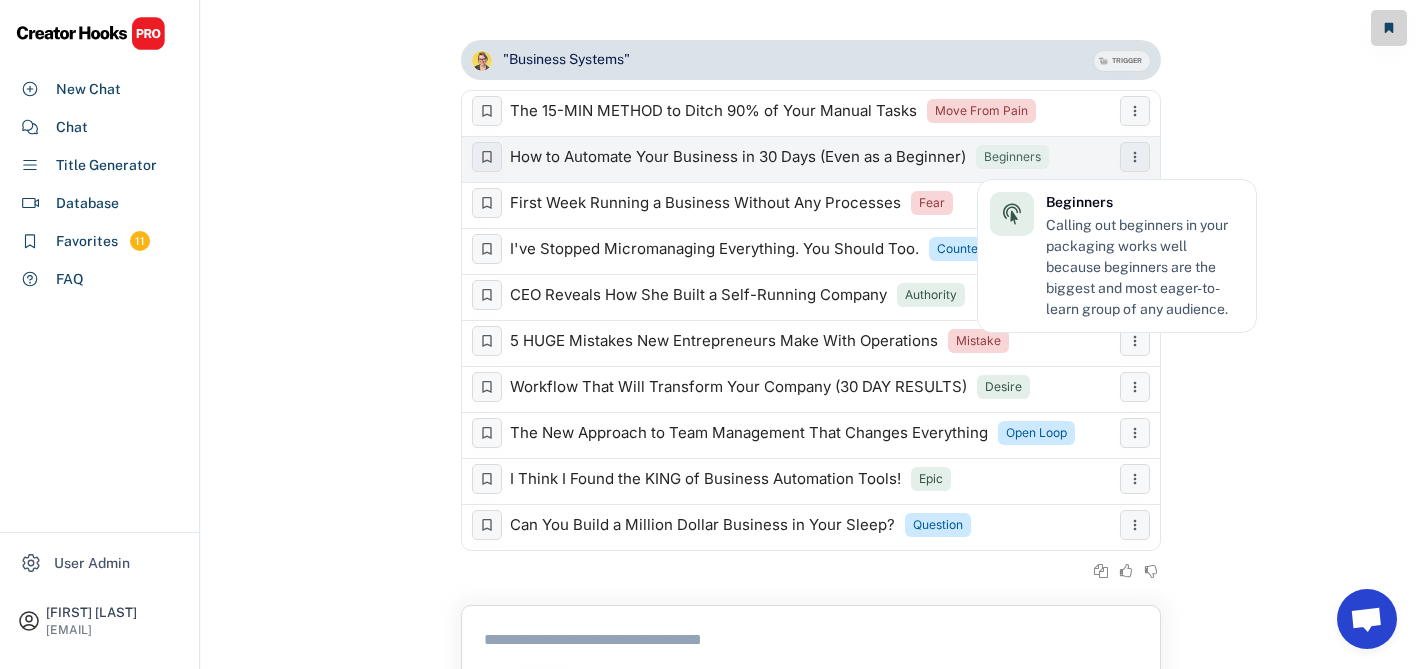 click on "Beginners" at bounding box center (1012, 157) 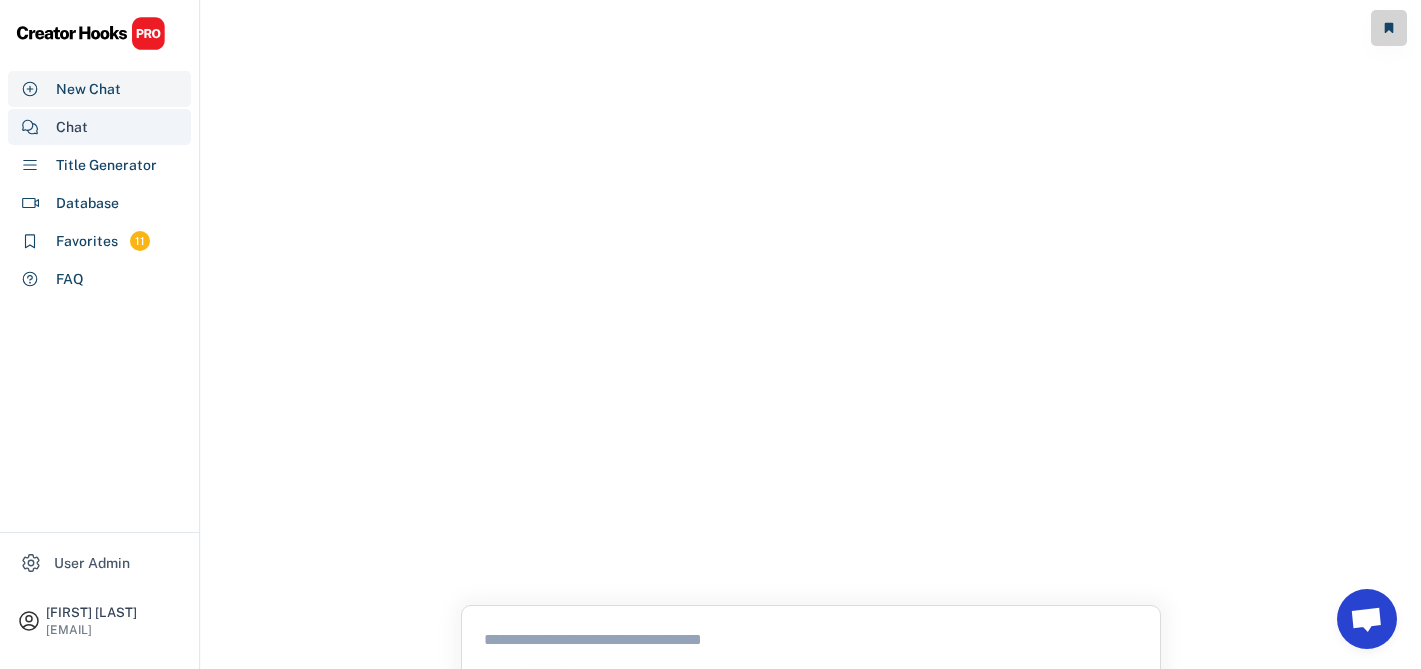 click on "Chat" at bounding box center [99, 127] 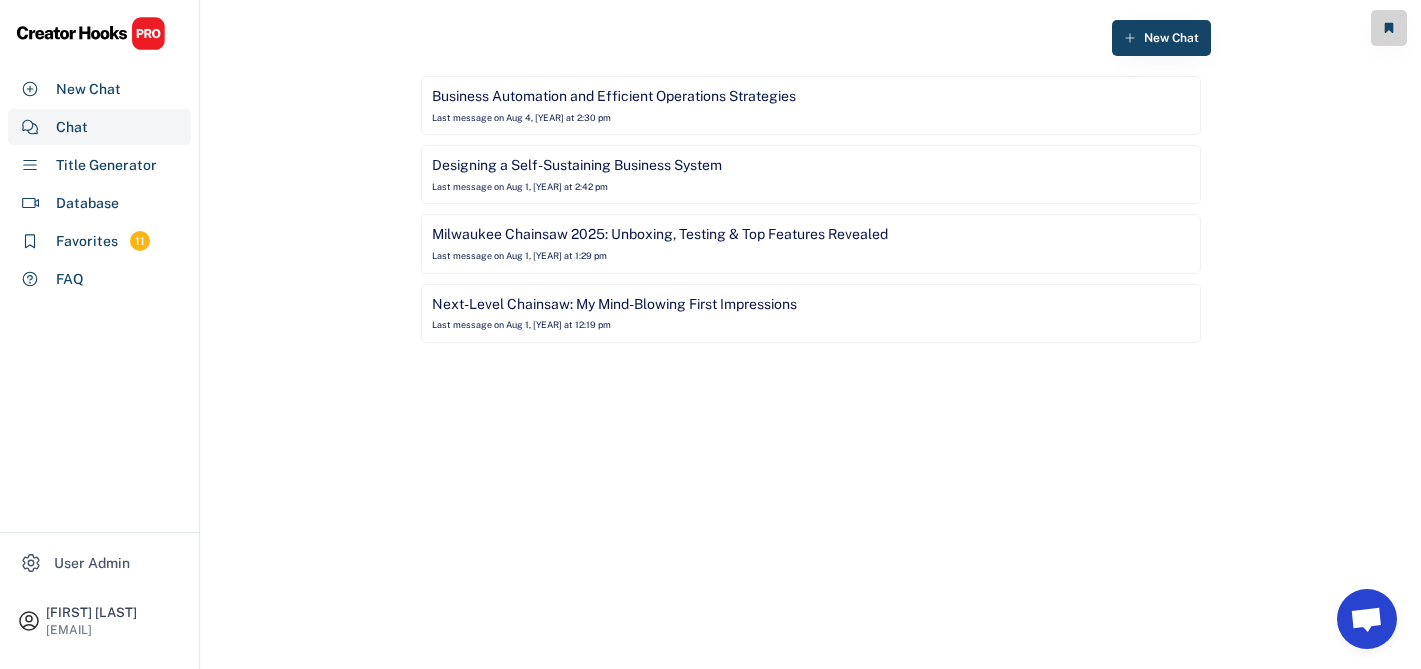 click on "Business Automation and Efficient Operations Strategies" at bounding box center (614, 97) 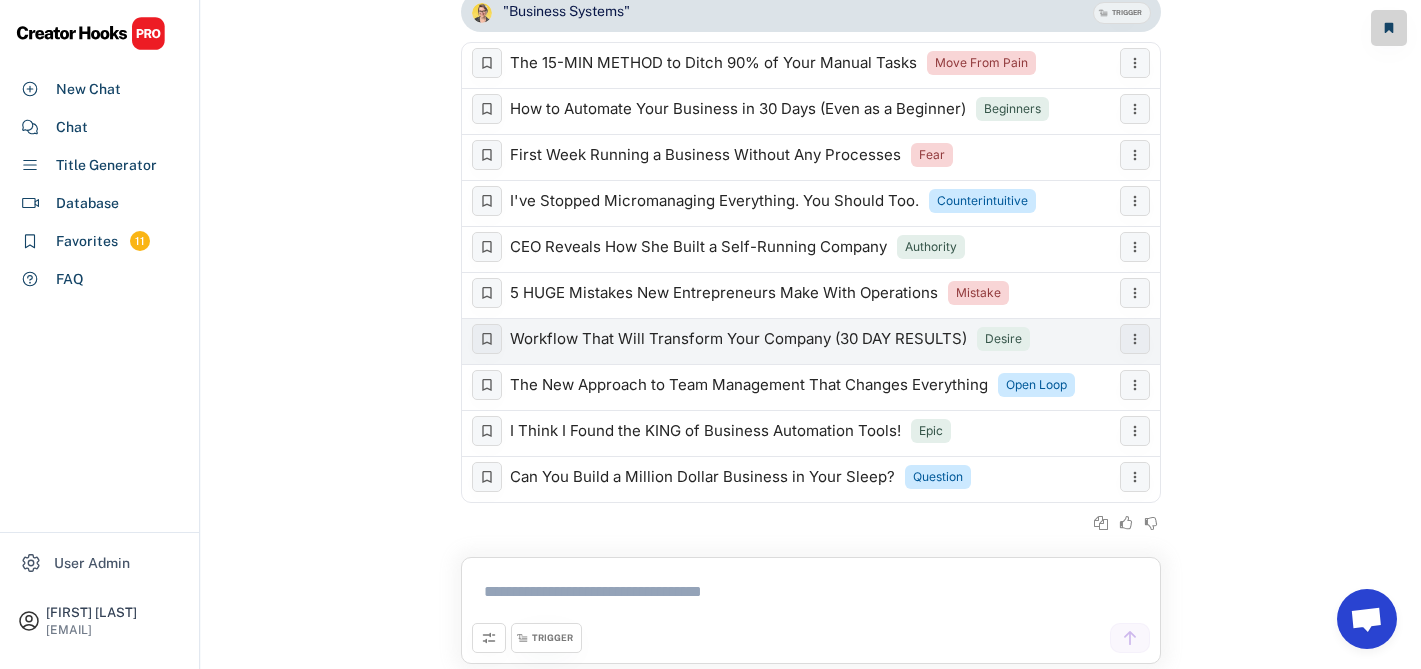 scroll, scrollTop: 98, scrollLeft: 0, axis: vertical 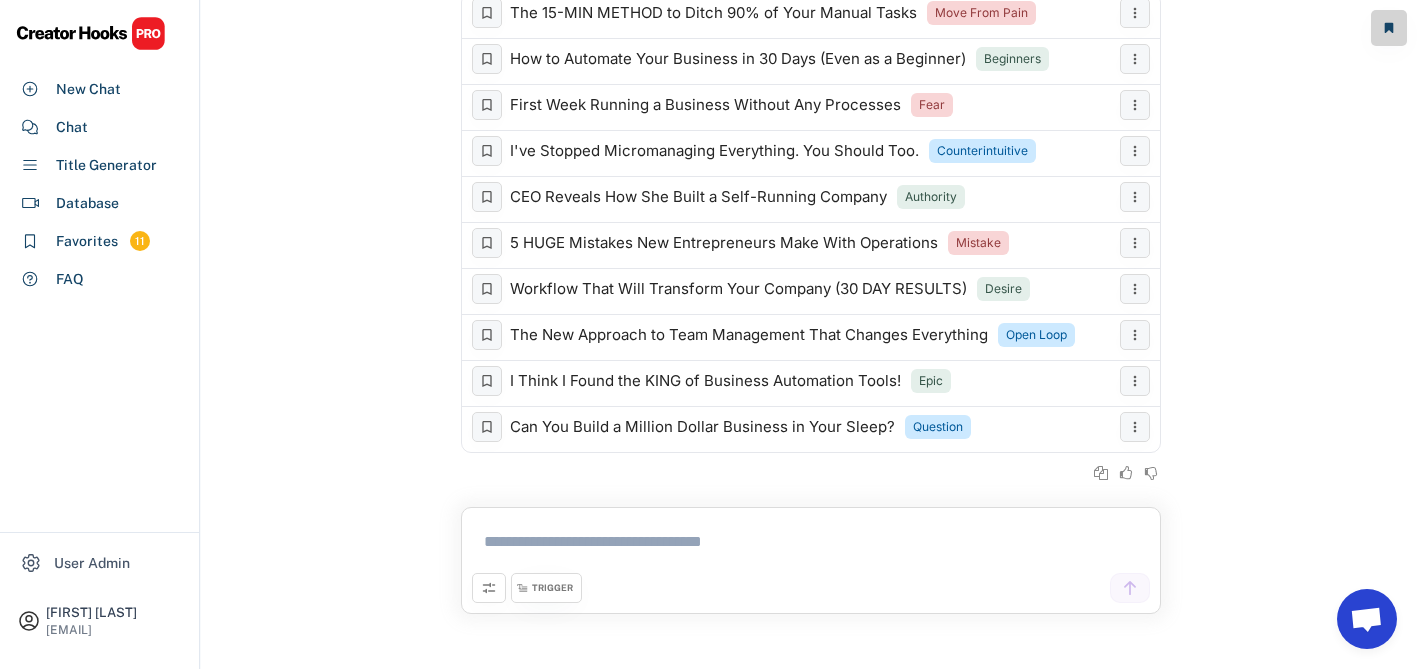 click at bounding box center (811, 545) 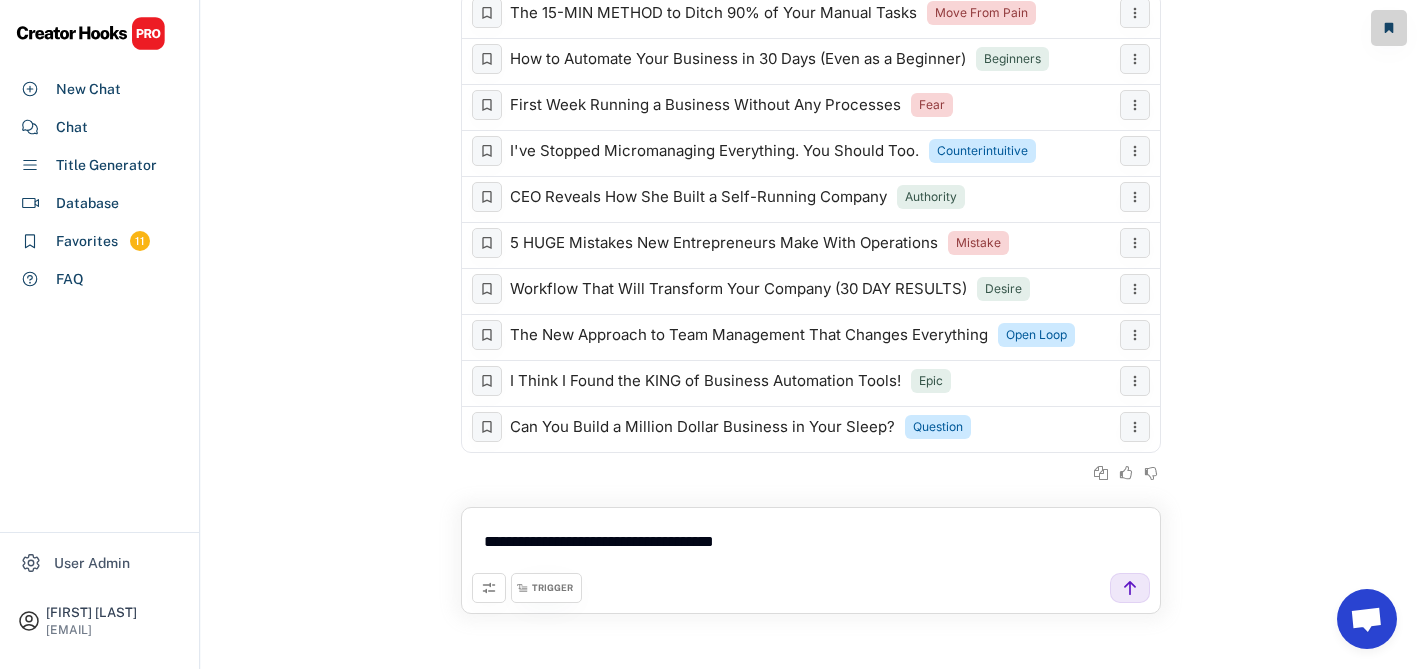 type on "**********" 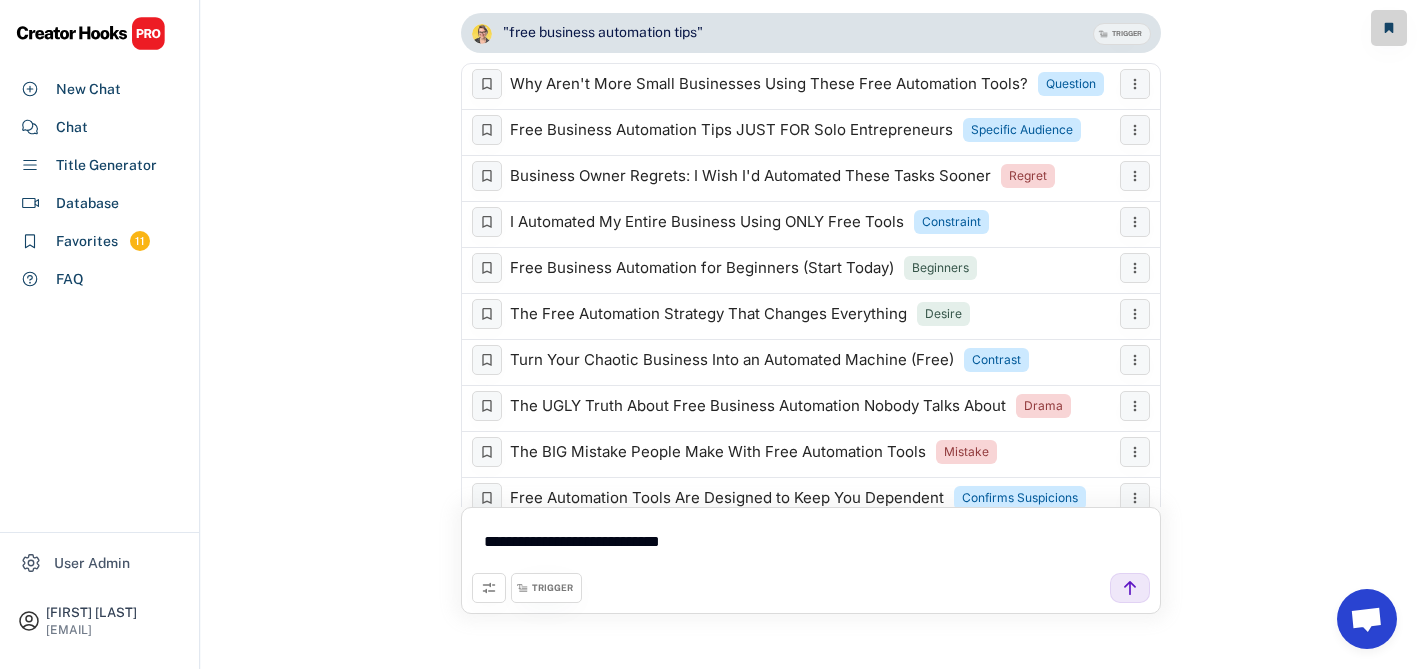 scroll, scrollTop: 469, scrollLeft: 0, axis: vertical 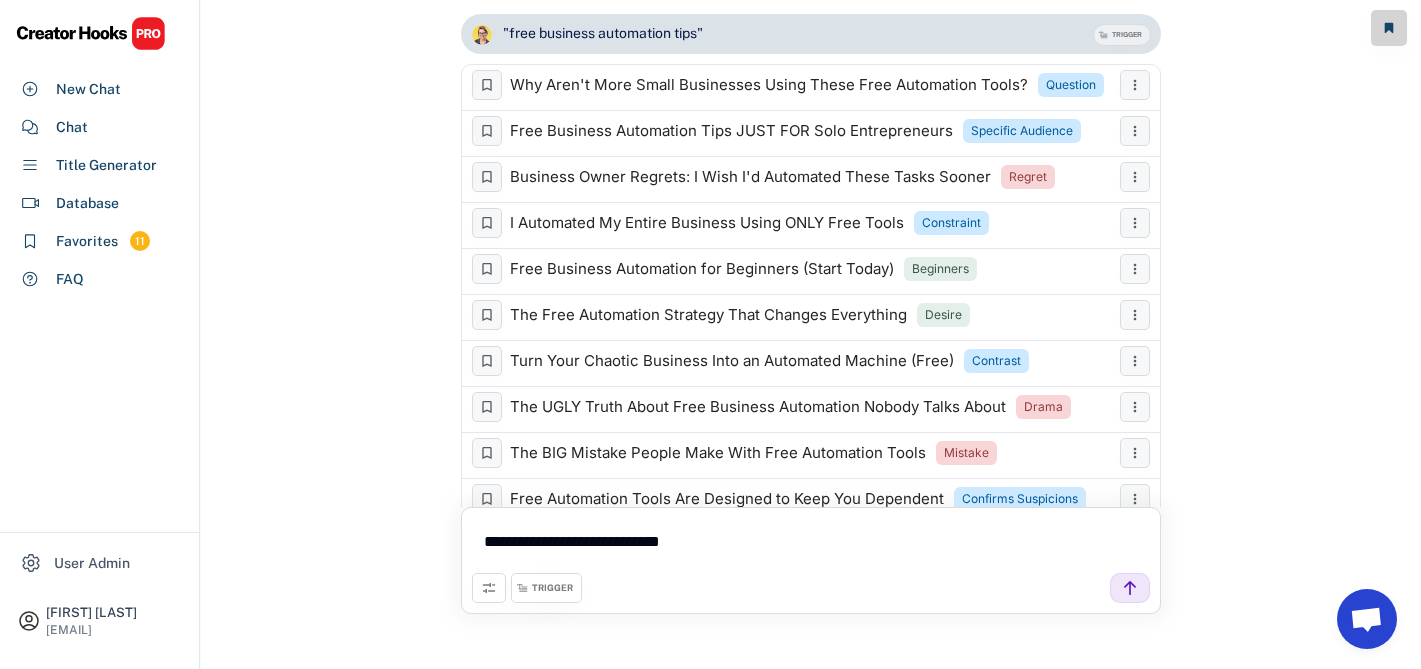 click on "**********" at bounding box center (811, 545) 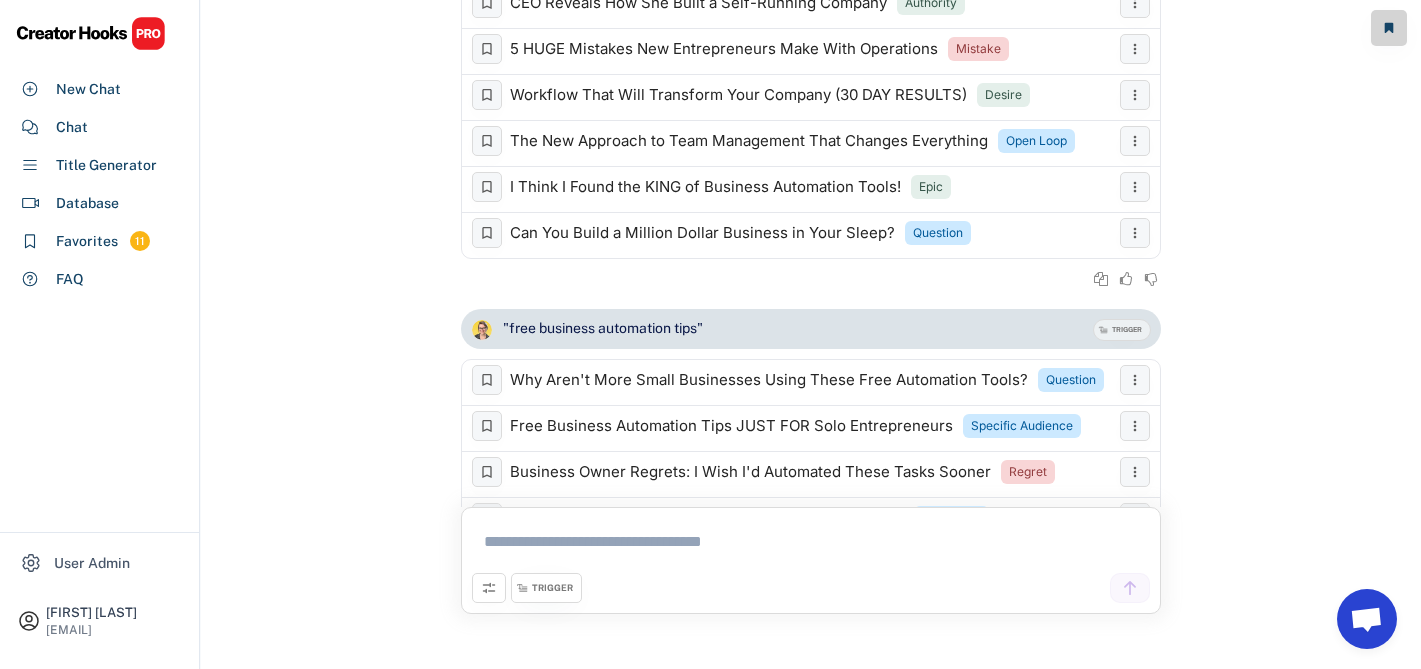 scroll, scrollTop: 0, scrollLeft: 0, axis: both 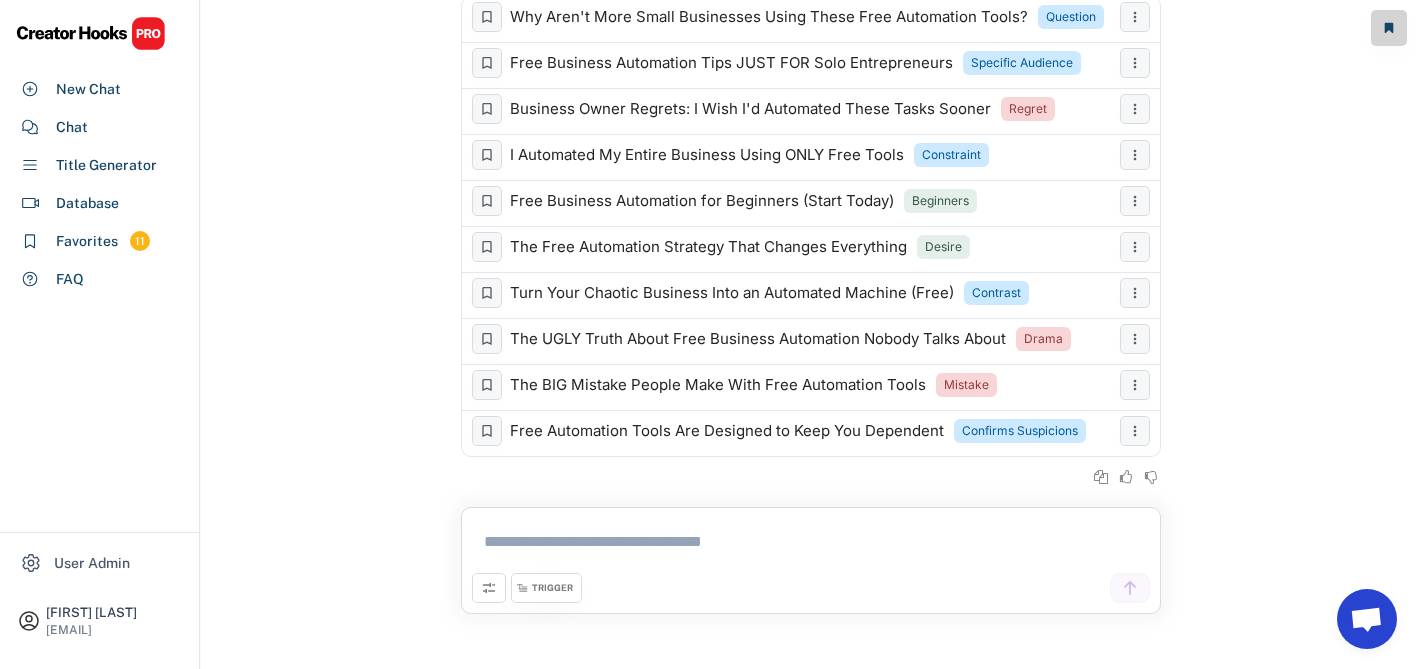click at bounding box center (811, 545) 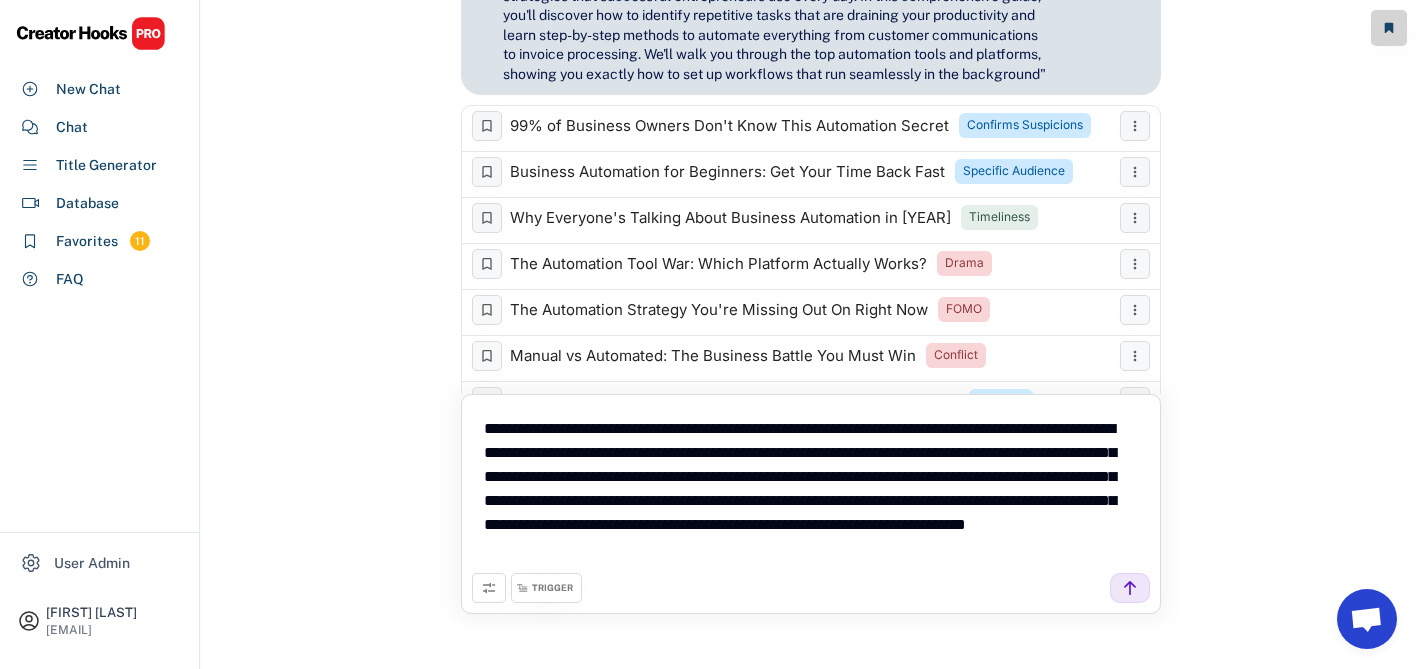 scroll, scrollTop: 1122, scrollLeft: 0, axis: vertical 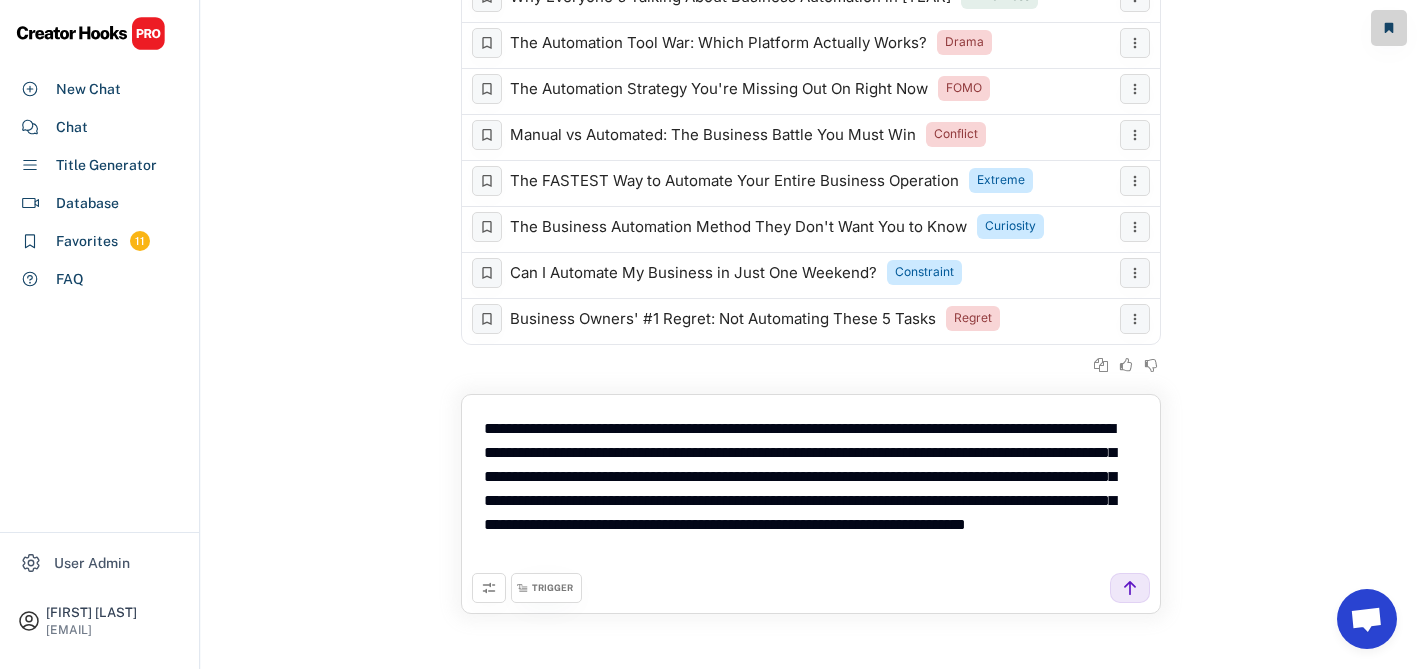 click on "**********" at bounding box center [811, 489] 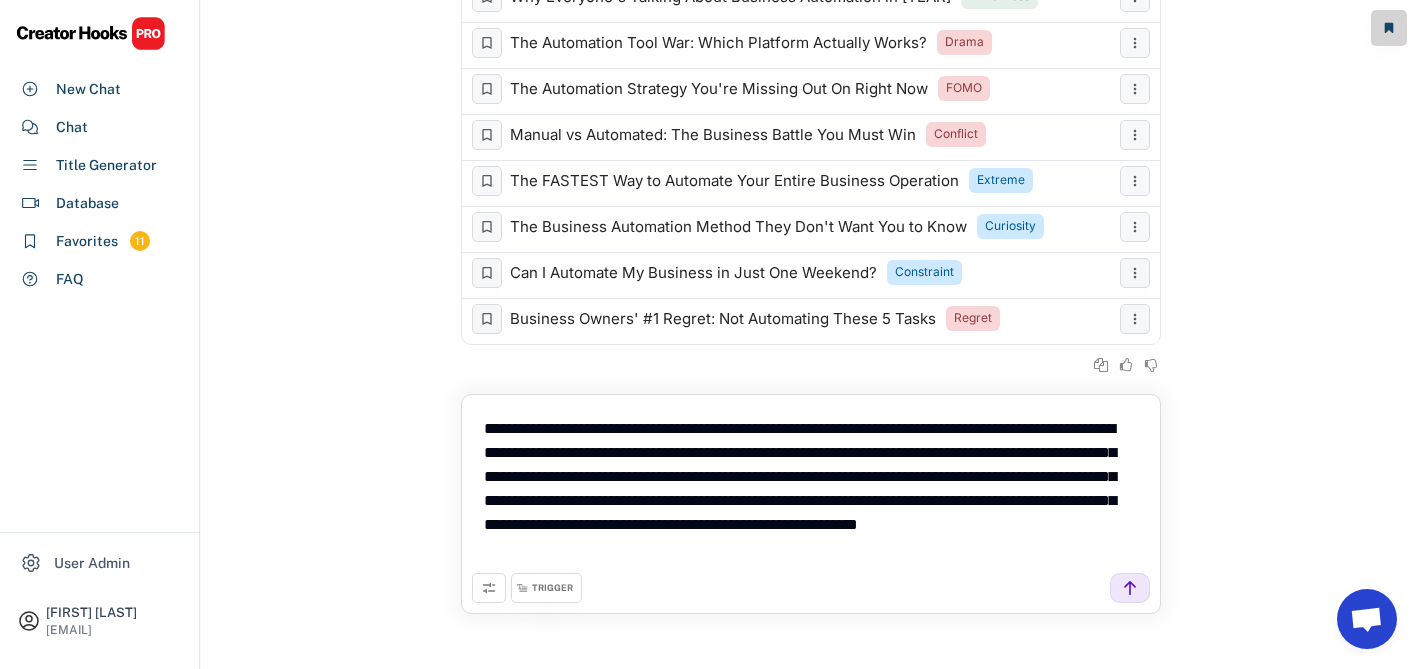 click on "**********" at bounding box center [811, 489] 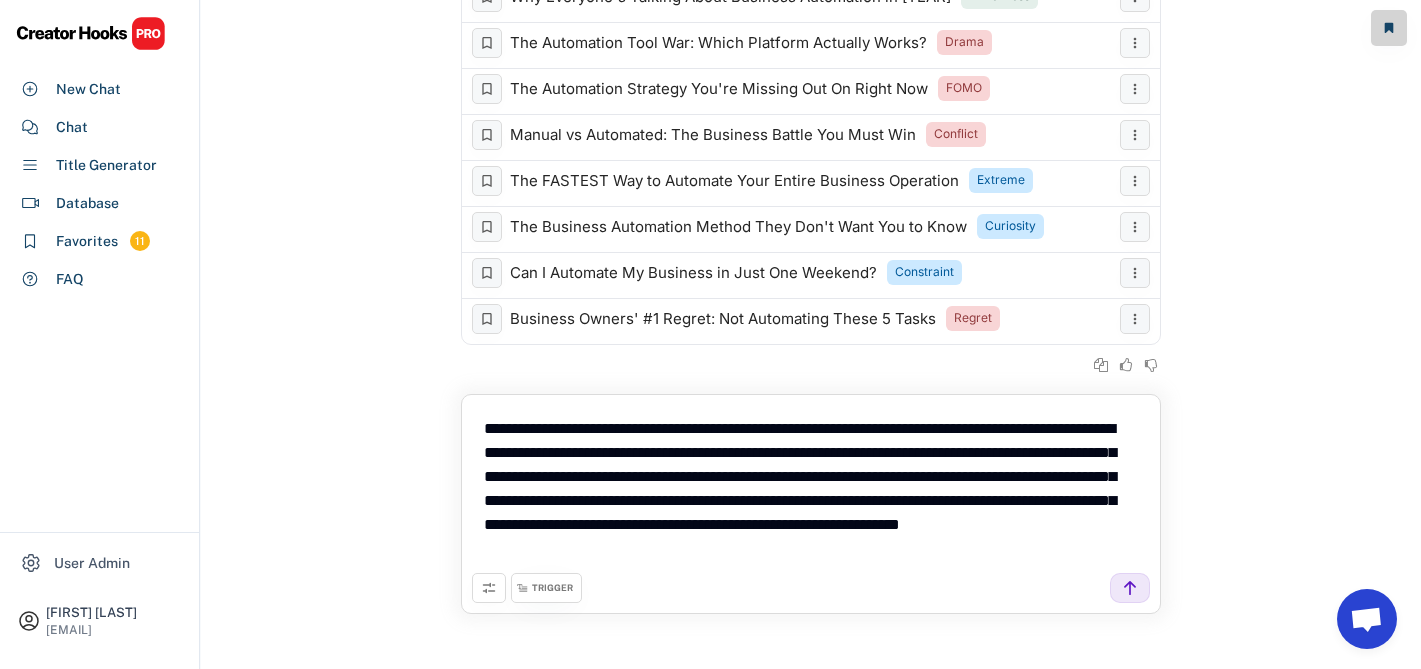 click on "**********" at bounding box center [811, 489] 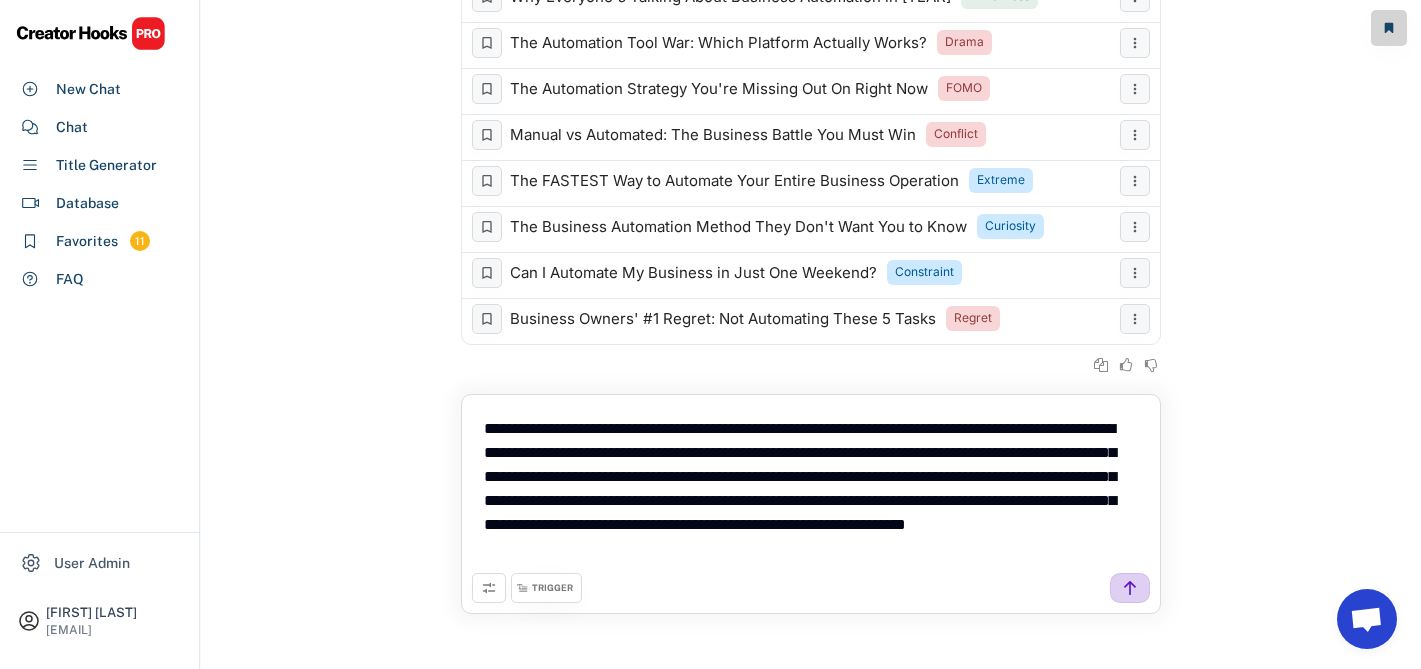 click 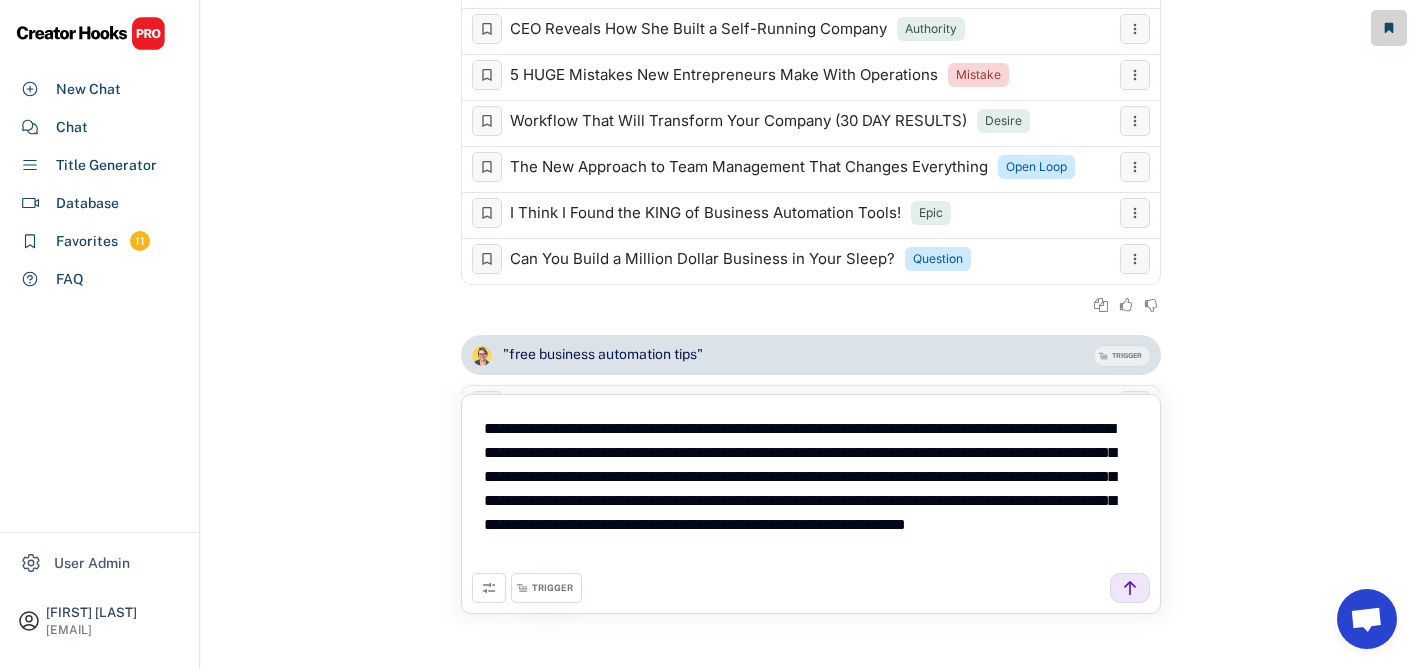 scroll, scrollTop: 0, scrollLeft: 0, axis: both 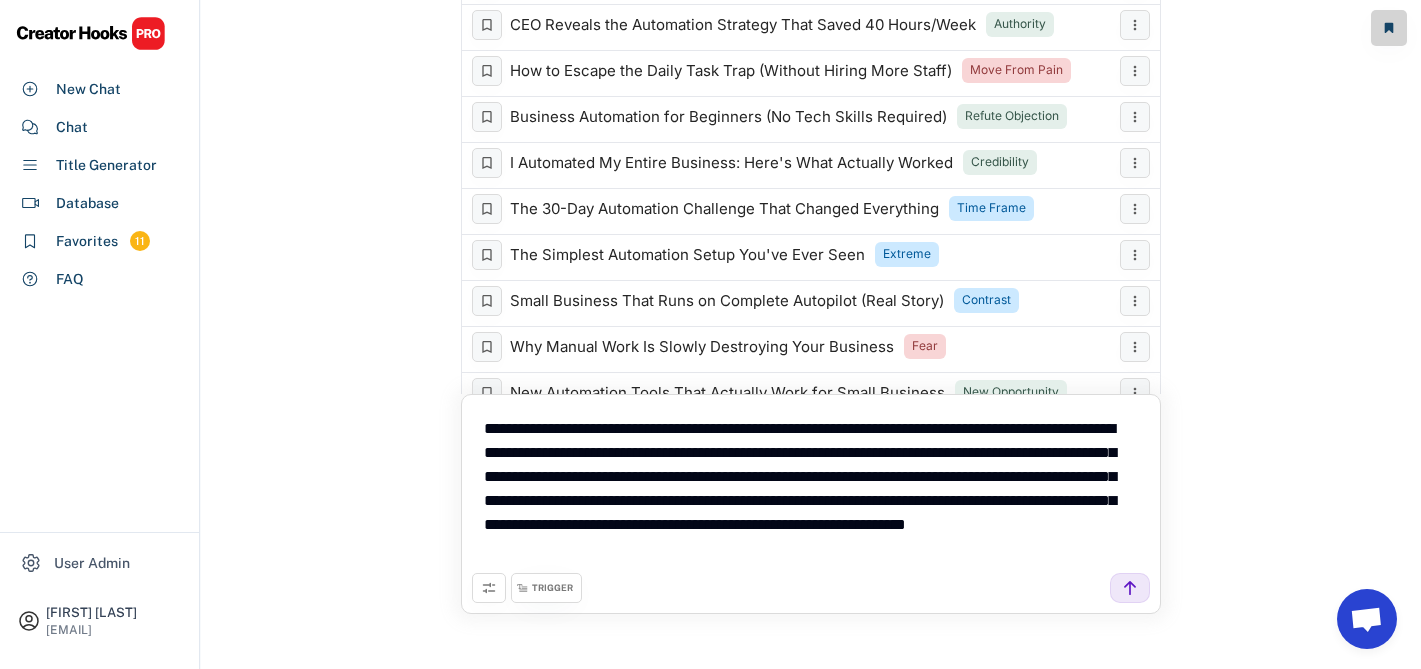 drag, startPoint x: 649, startPoint y: 521, endPoint x: 1039, endPoint y: 540, distance: 390.46255 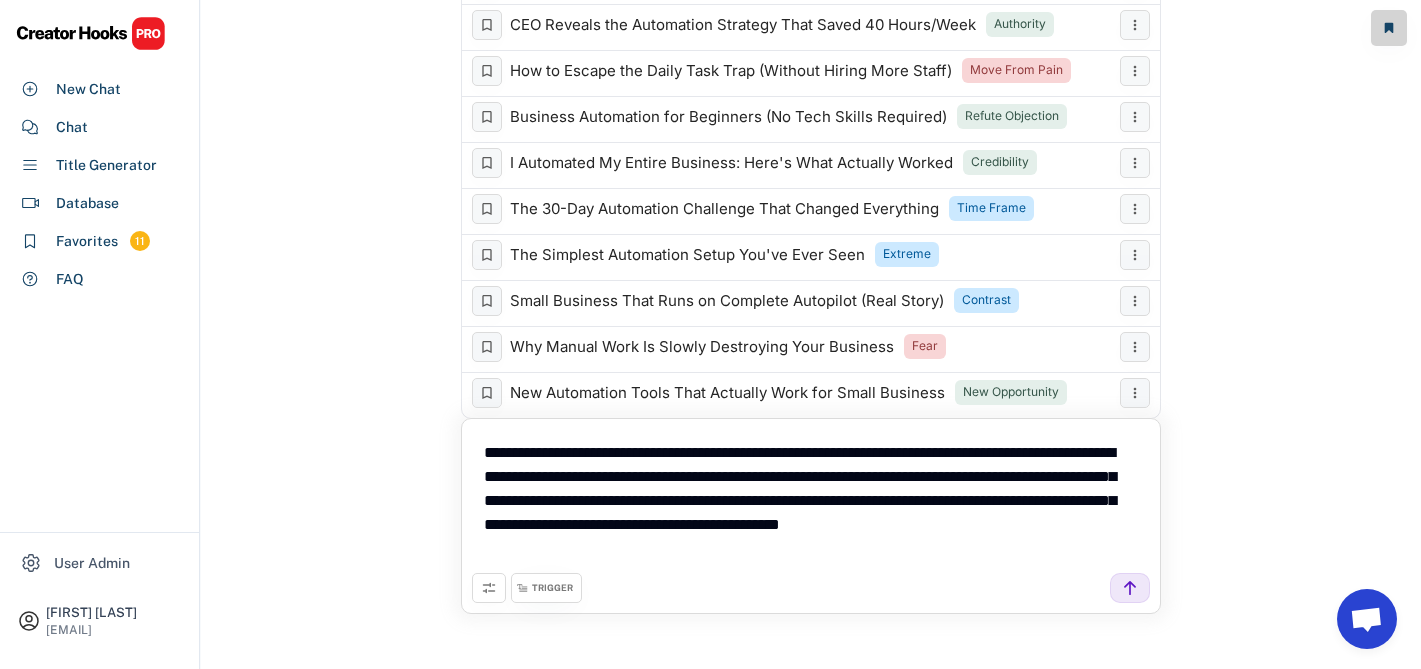 drag, startPoint x: 961, startPoint y: 479, endPoint x: 961, endPoint y: 567, distance: 88 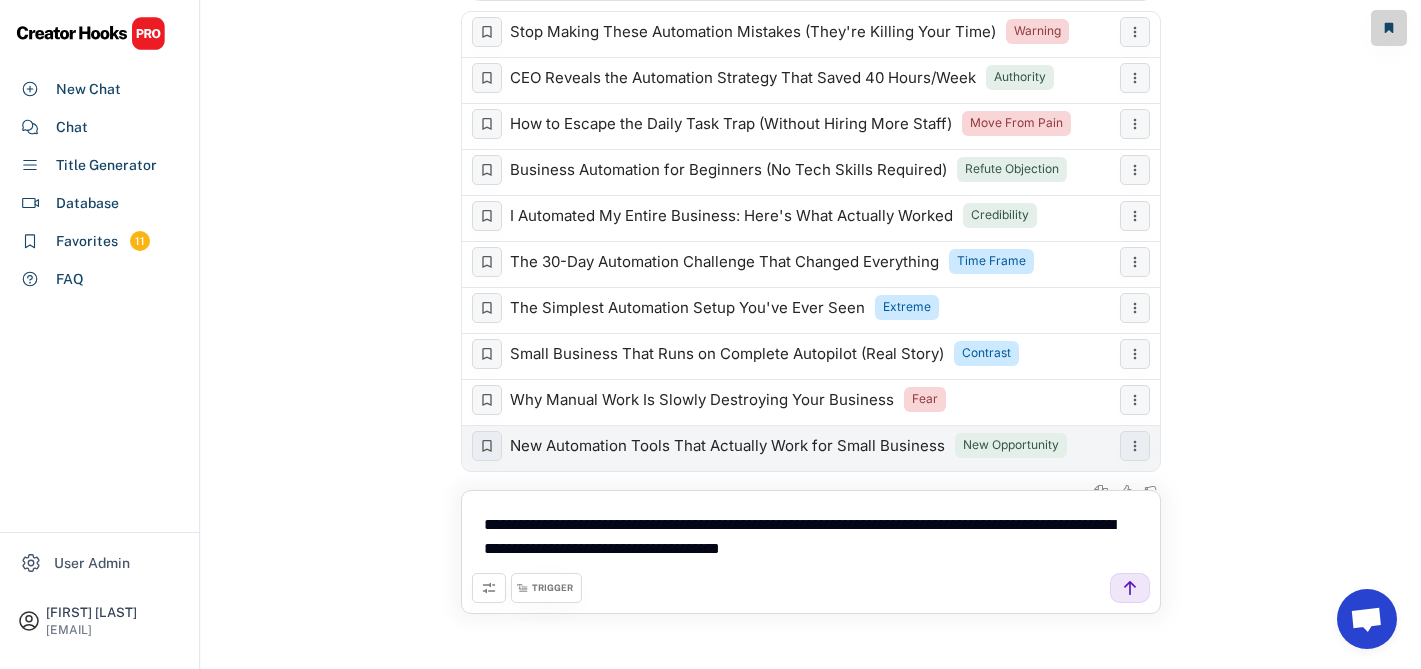 scroll, scrollTop: 1866, scrollLeft: 0, axis: vertical 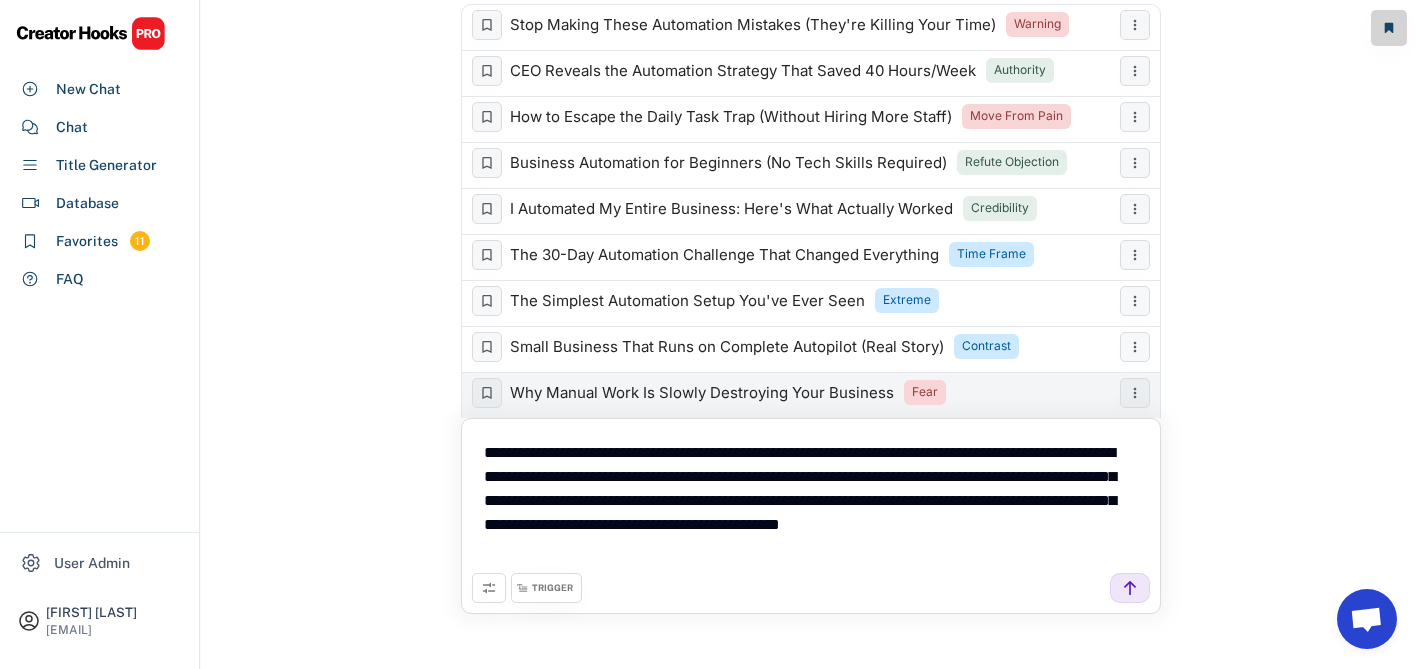 type on "**********" 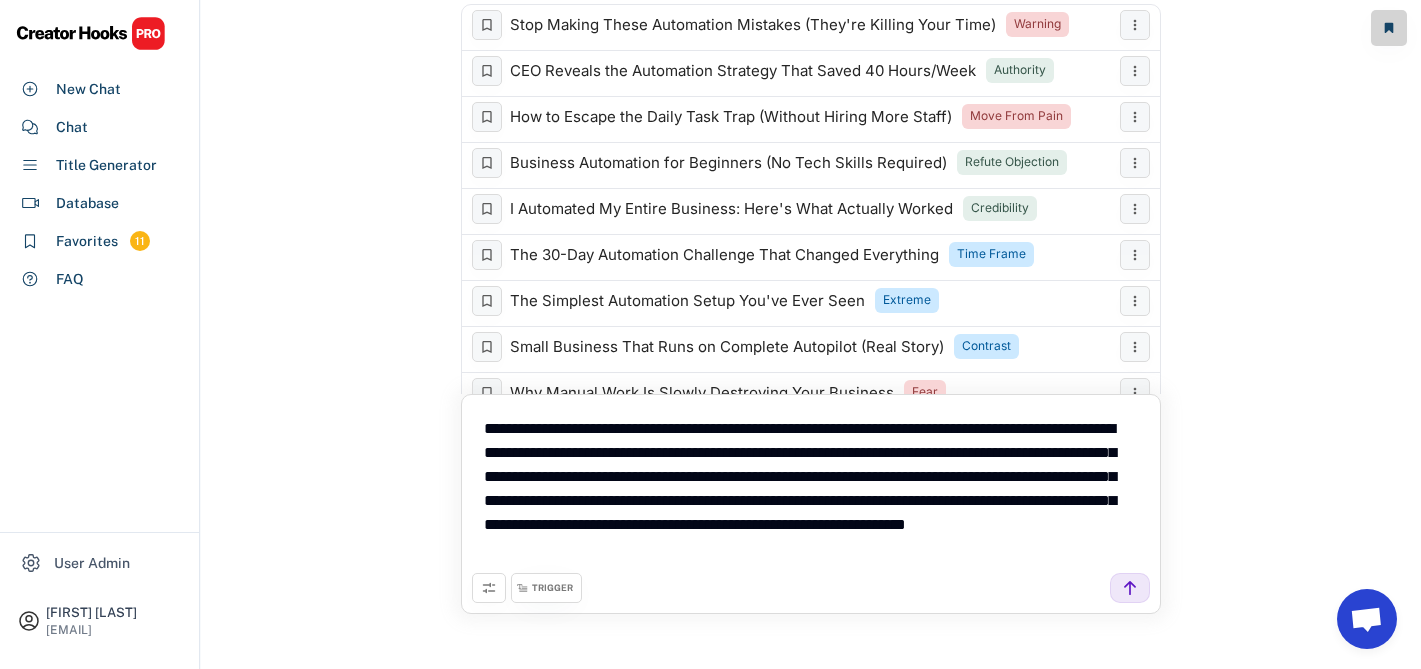 click on ""Transform your business operations and reclaim your time with proven automation strategies that successful small business owners use every day. In this comprehensive guide, you'll discover how to identify repetitive tasks that are draining your productivity and learn step-by-step methods to automate everything from customer communications to invoice processing. We'll walk you through the top automation tools and platforms, showing you exactly how to set up workflows that run seamlessly" TRIGGER Stop Making These Automation Mistakes (They're Killing Your Time) Warning CEO Reveals the Automation Strategy That Saved 40 Hours/Week Authority How to Escape the Daily Task Trap (Without Hiring More Staff) Move From Pain Business Automation for Beginners (No Tech Skills Required) Refute Objection I Automated My Entire Business: Here's What Actually Worked Credibility The 30-Day Automation Challenge That Changed Everything Time Frame The Simplest Automation Setup You've Ever Seen Extreme Contrast Fear New Opportunity" at bounding box center [811, 176] 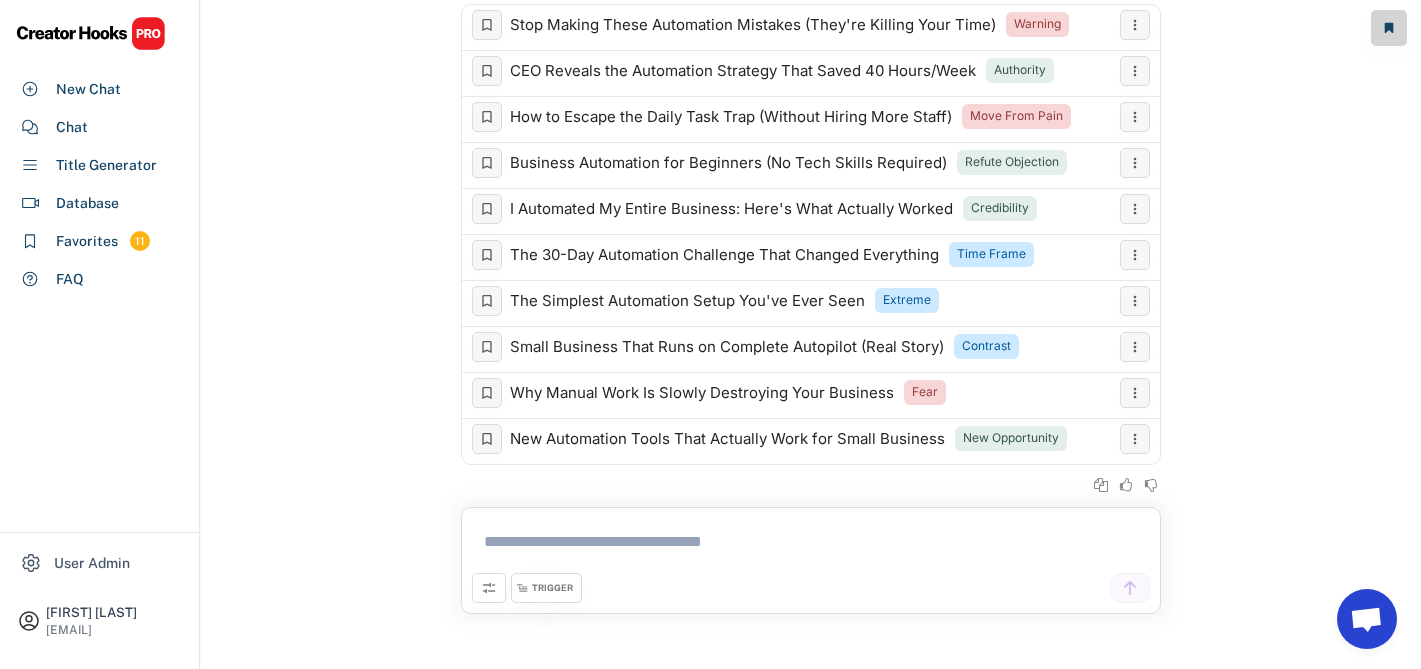 type 